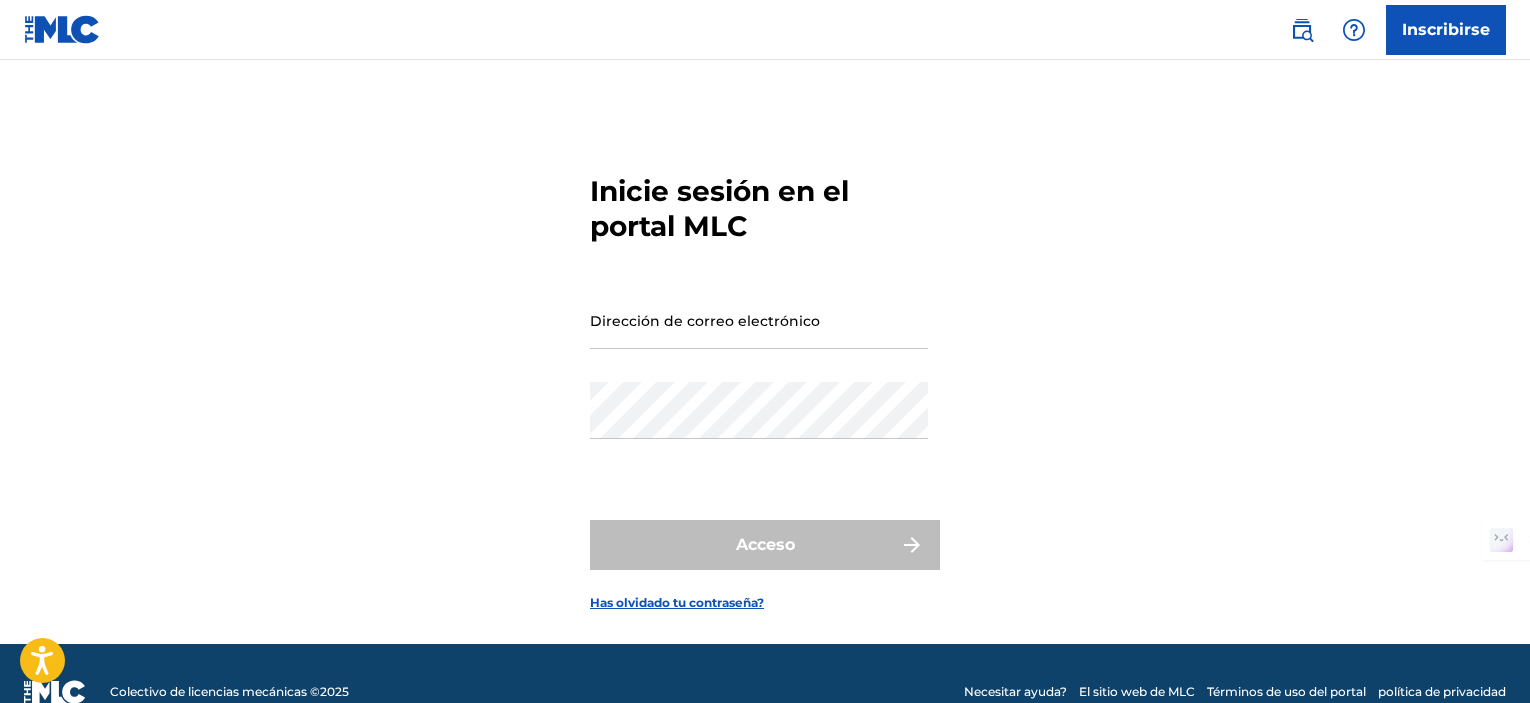 scroll, scrollTop: 0, scrollLeft: 0, axis: both 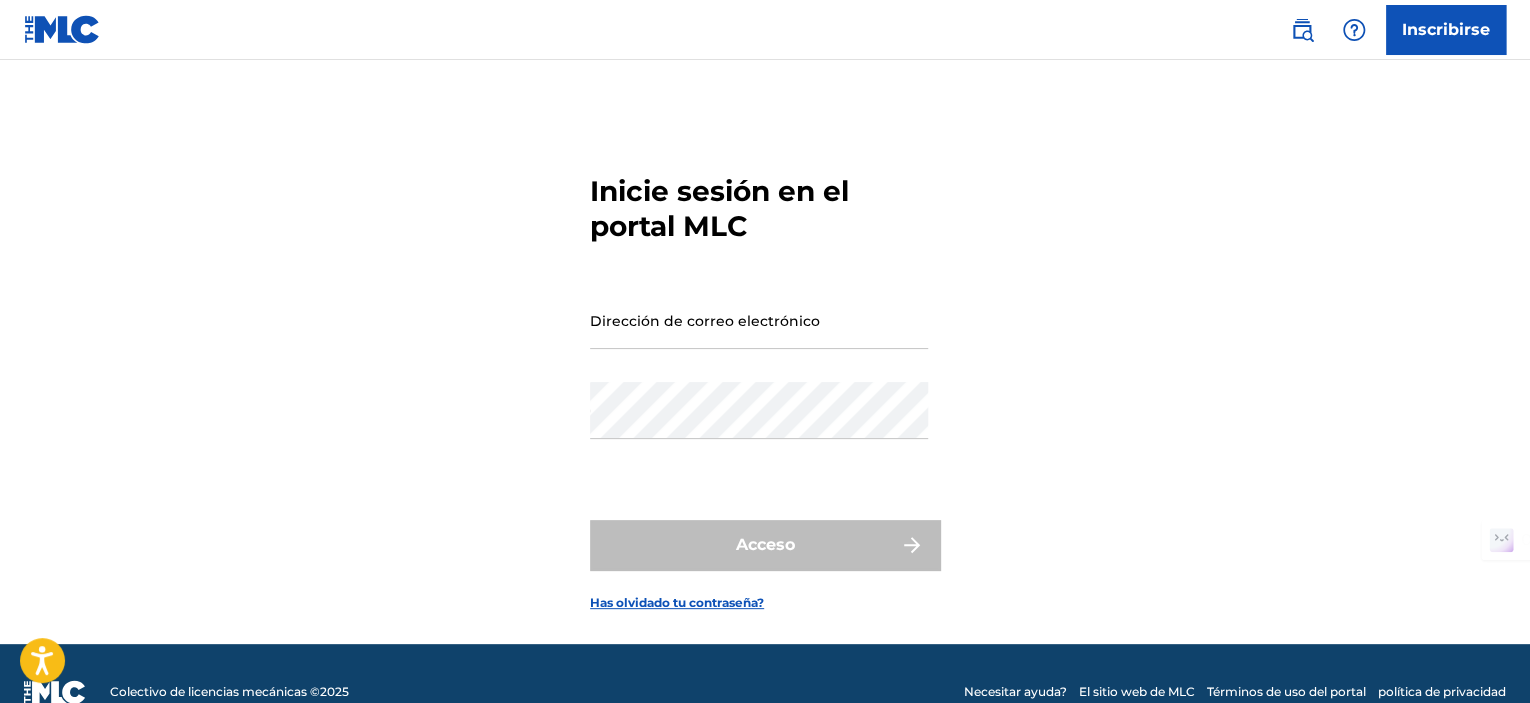 click on "Dirección de correo electrónico" at bounding box center [759, 320] 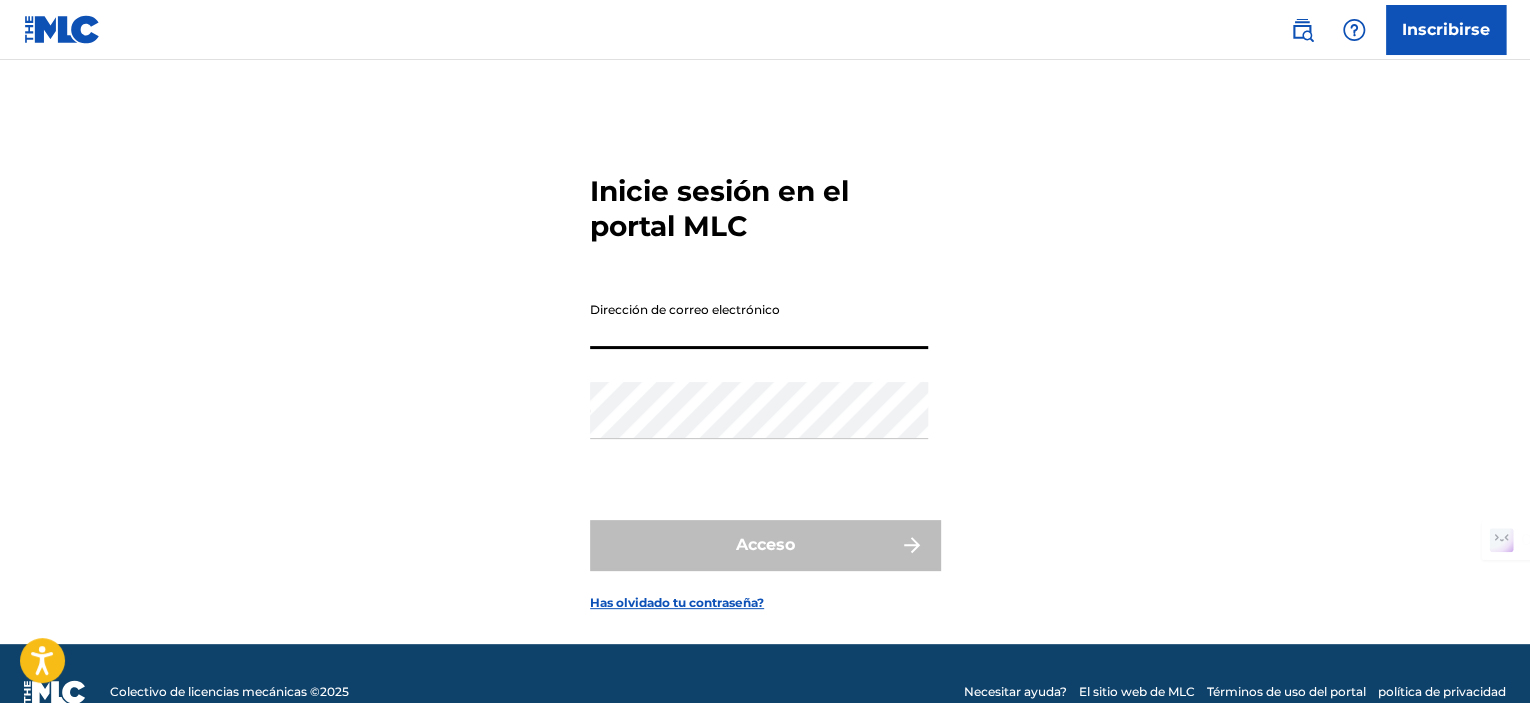 type on "[EMAIL_ADDRESS][DOMAIN_NAME]" 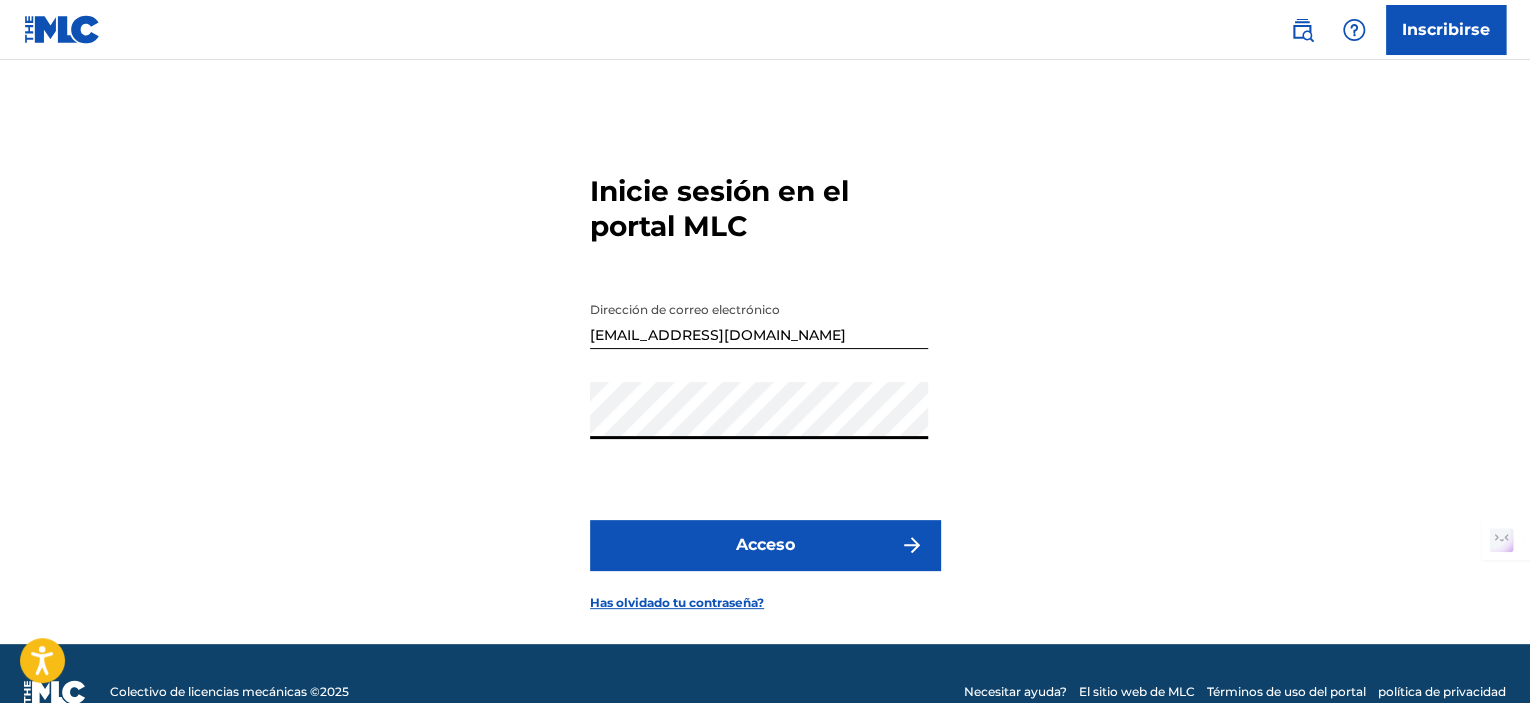 click on "Acceso" at bounding box center (765, 545) 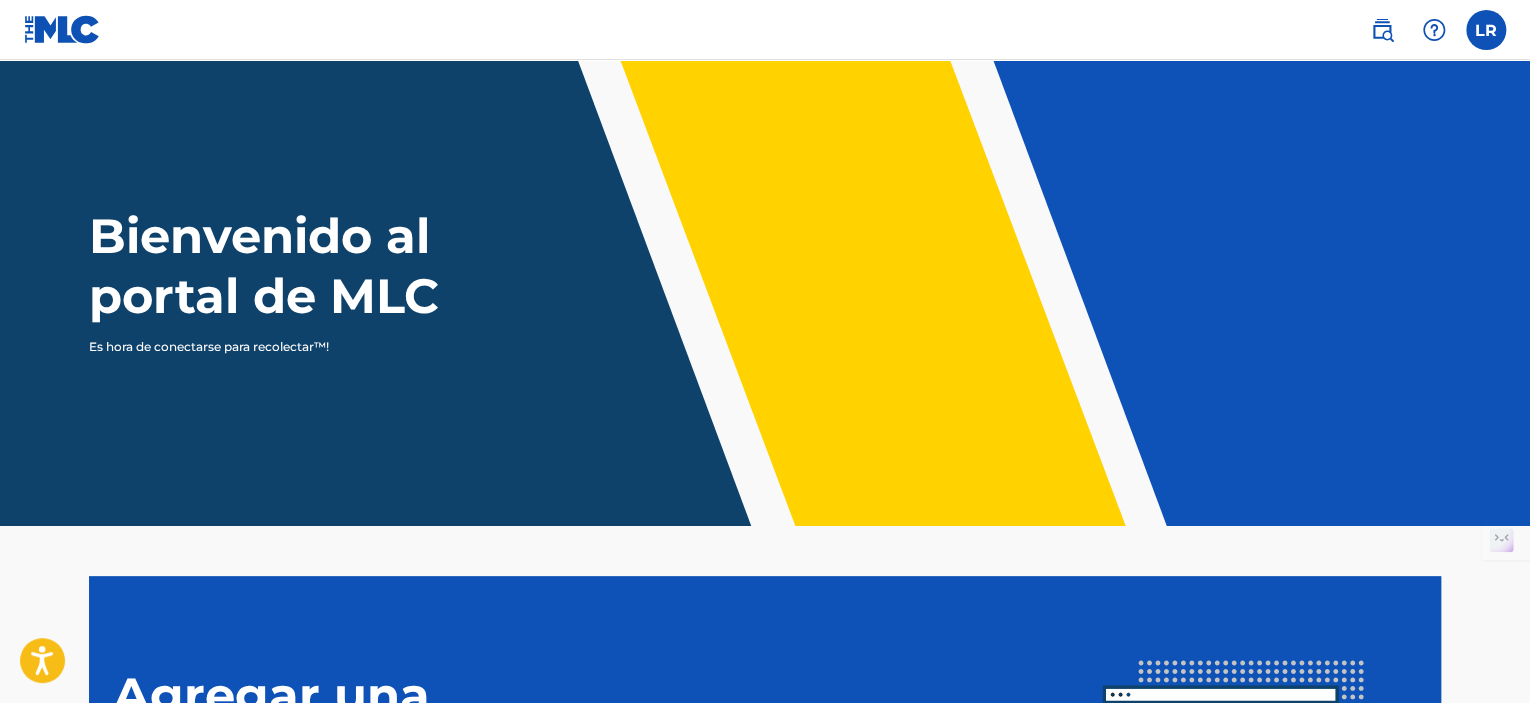 scroll, scrollTop: 0, scrollLeft: 0, axis: both 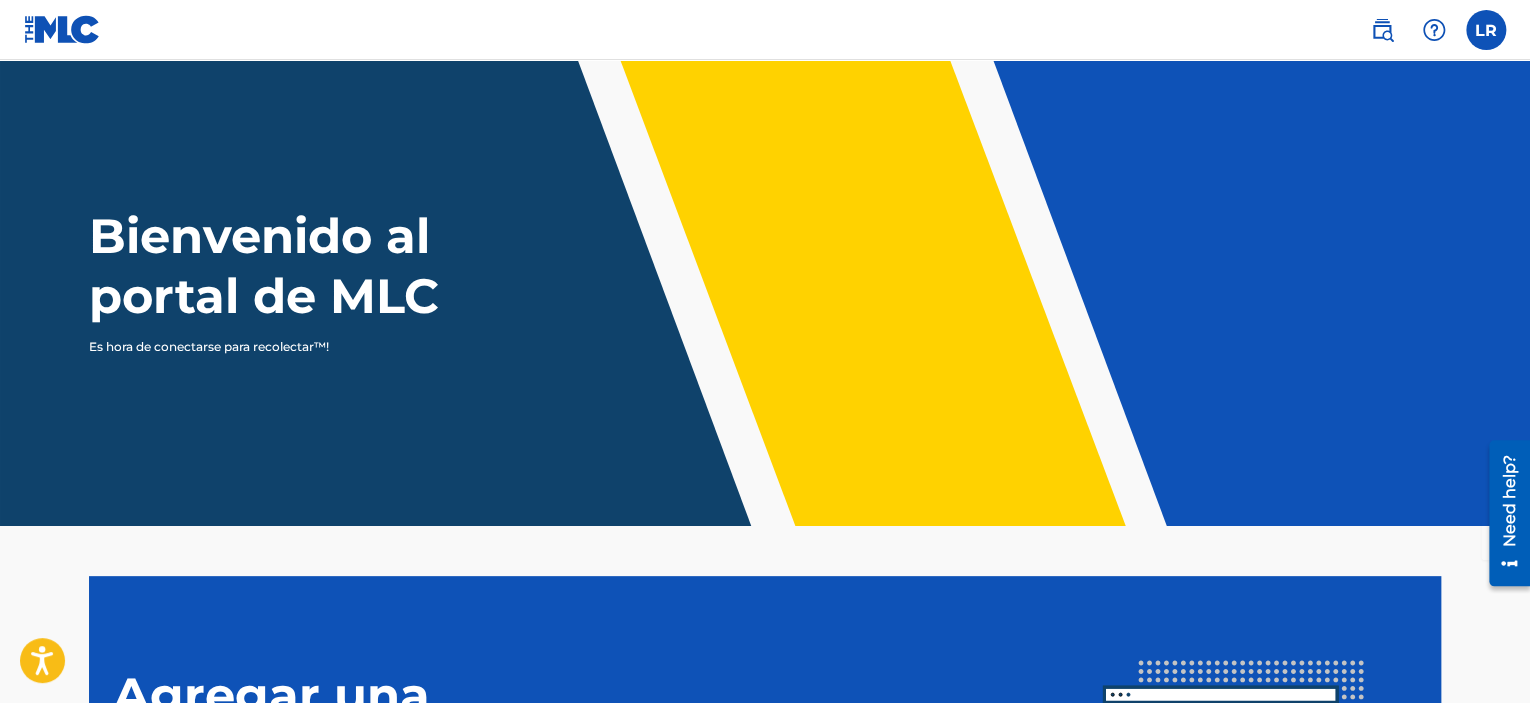 click at bounding box center [1486, 30] 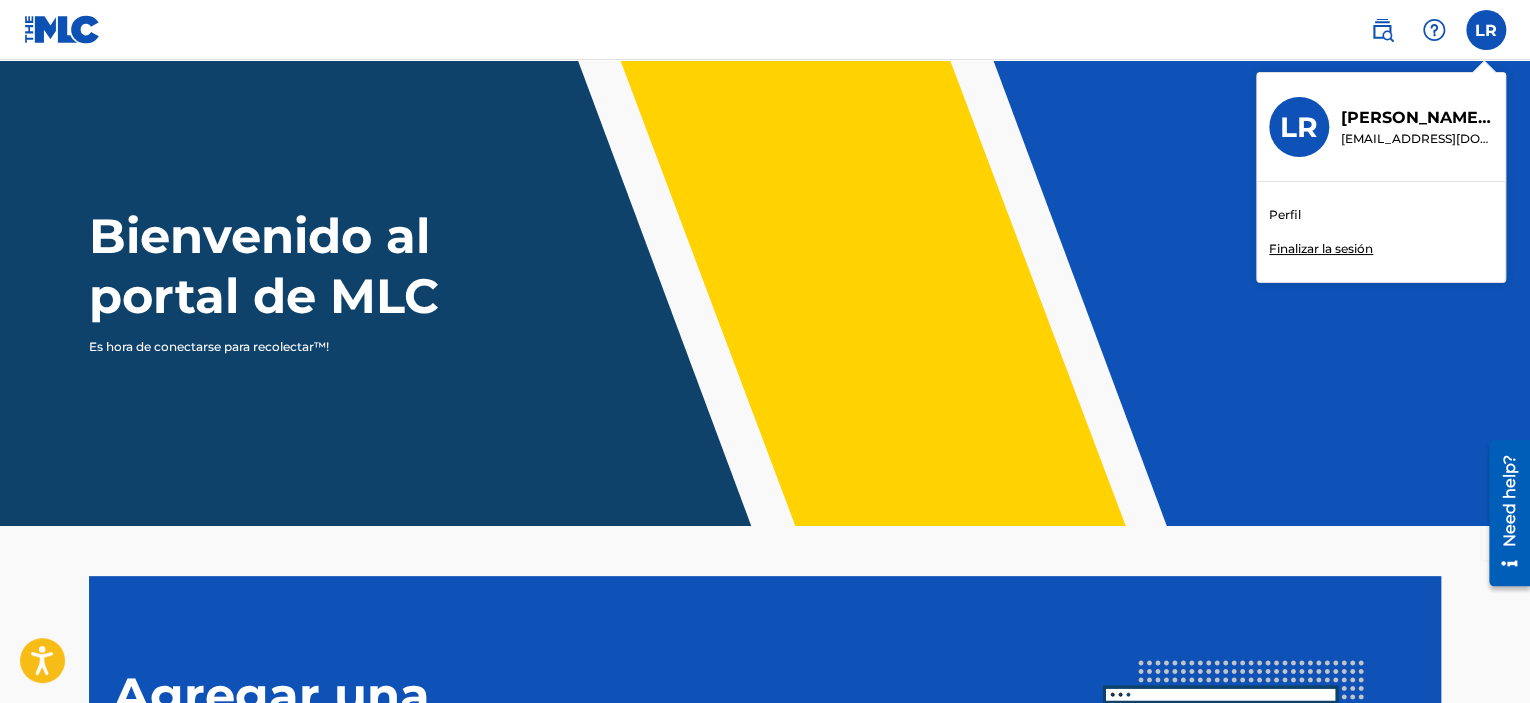 click on "Perfil" at bounding box center [1285, 215] 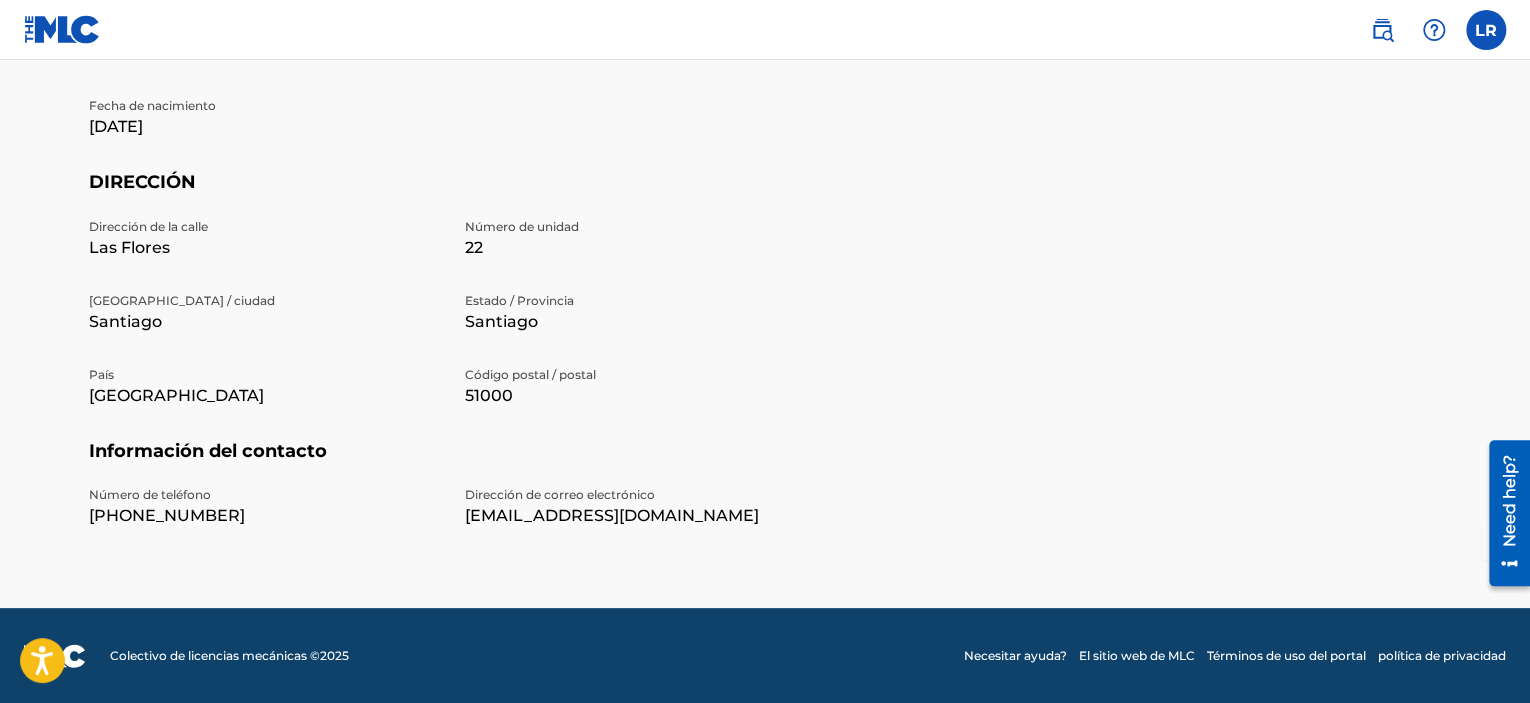 scroll, scrollTop: 242, scrollLeft: 0, axis: vertical 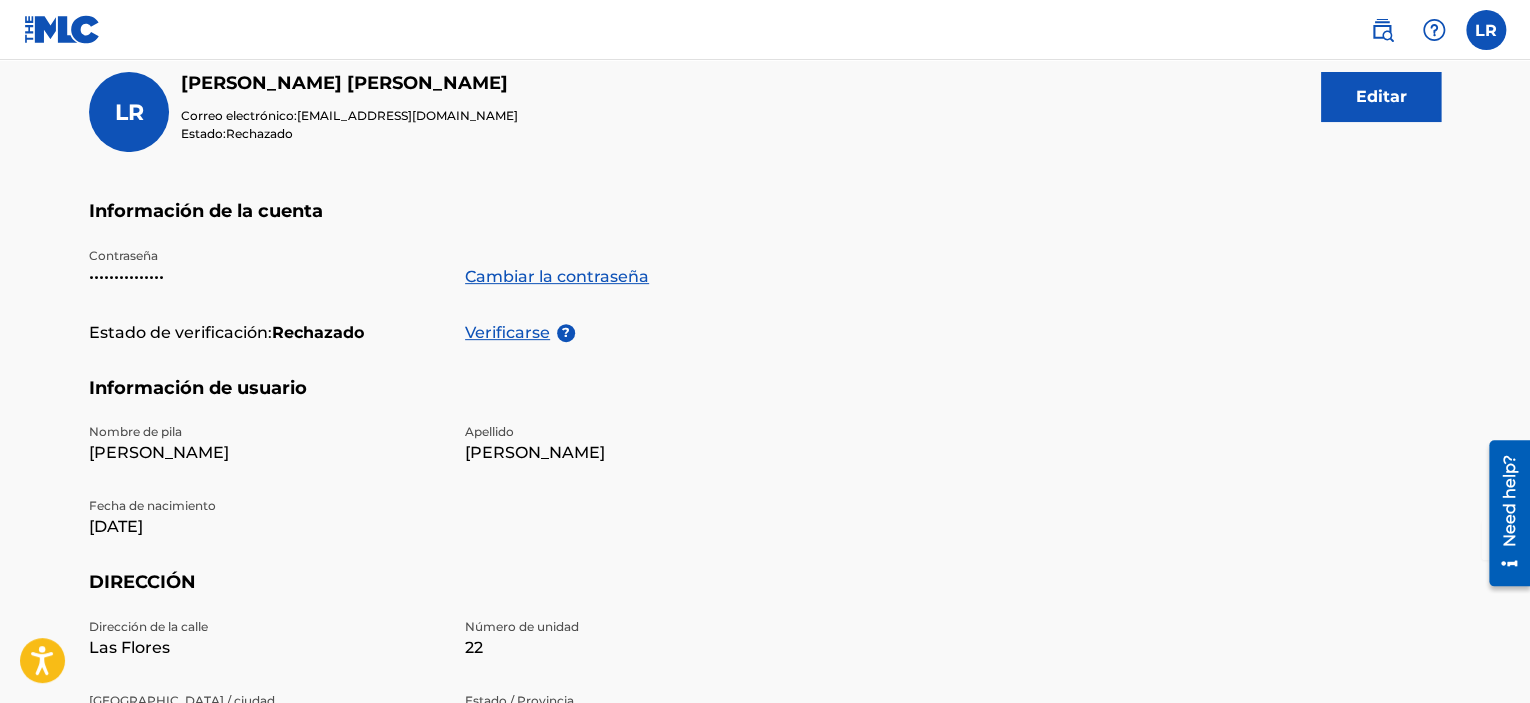 click on "Verificarse" at bounding box center [511, 333] 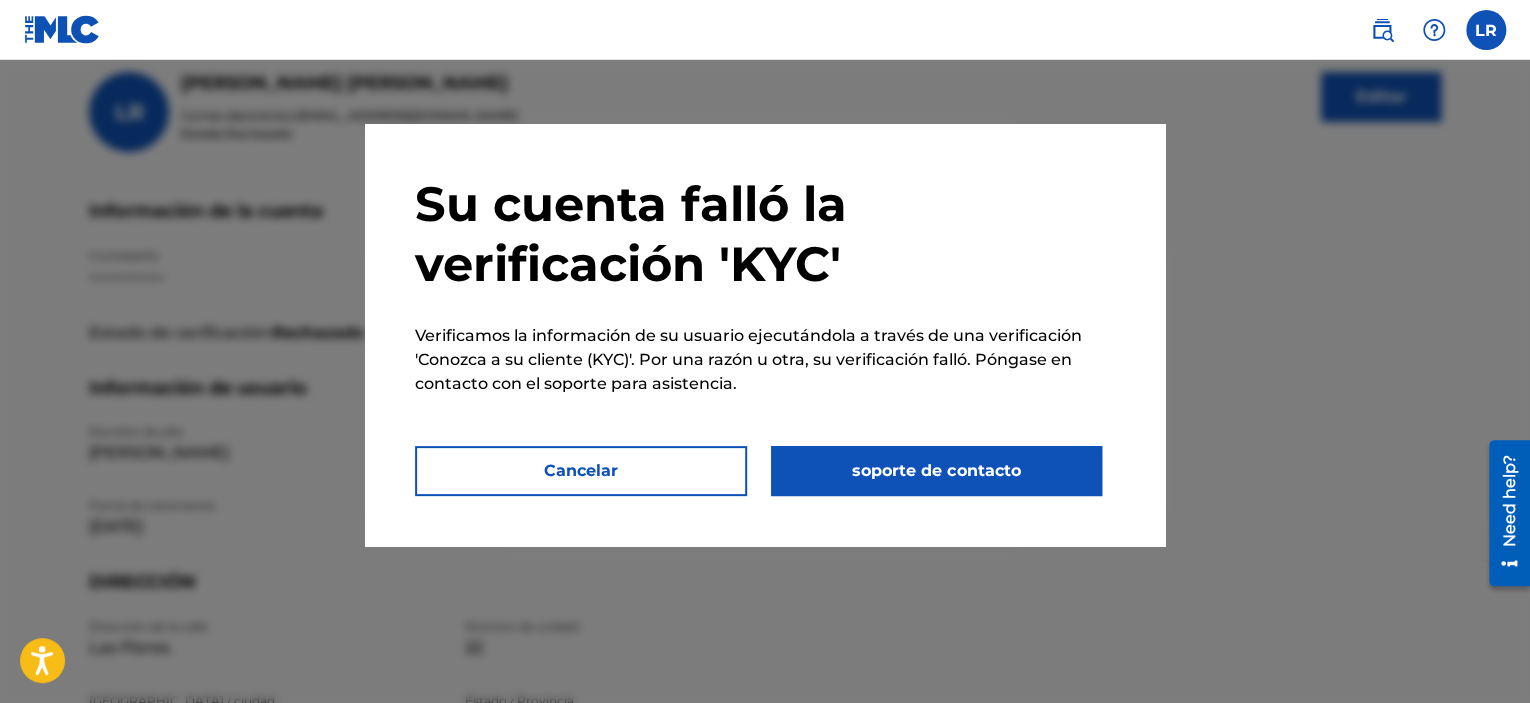 click on "soporte de contacto" at bounding box center (937, 471) 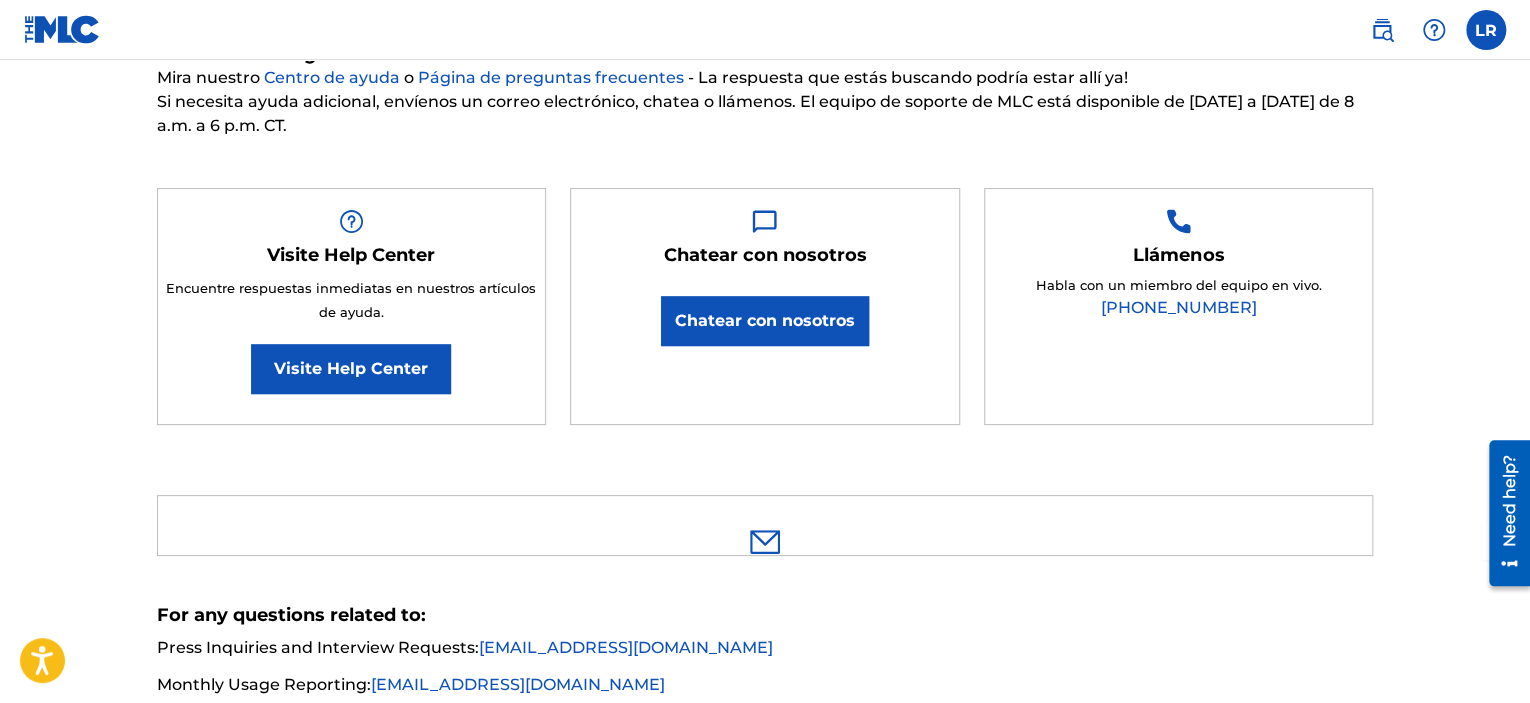 scroll, scrollTop: 0, scrollLeft: 0, axis: both 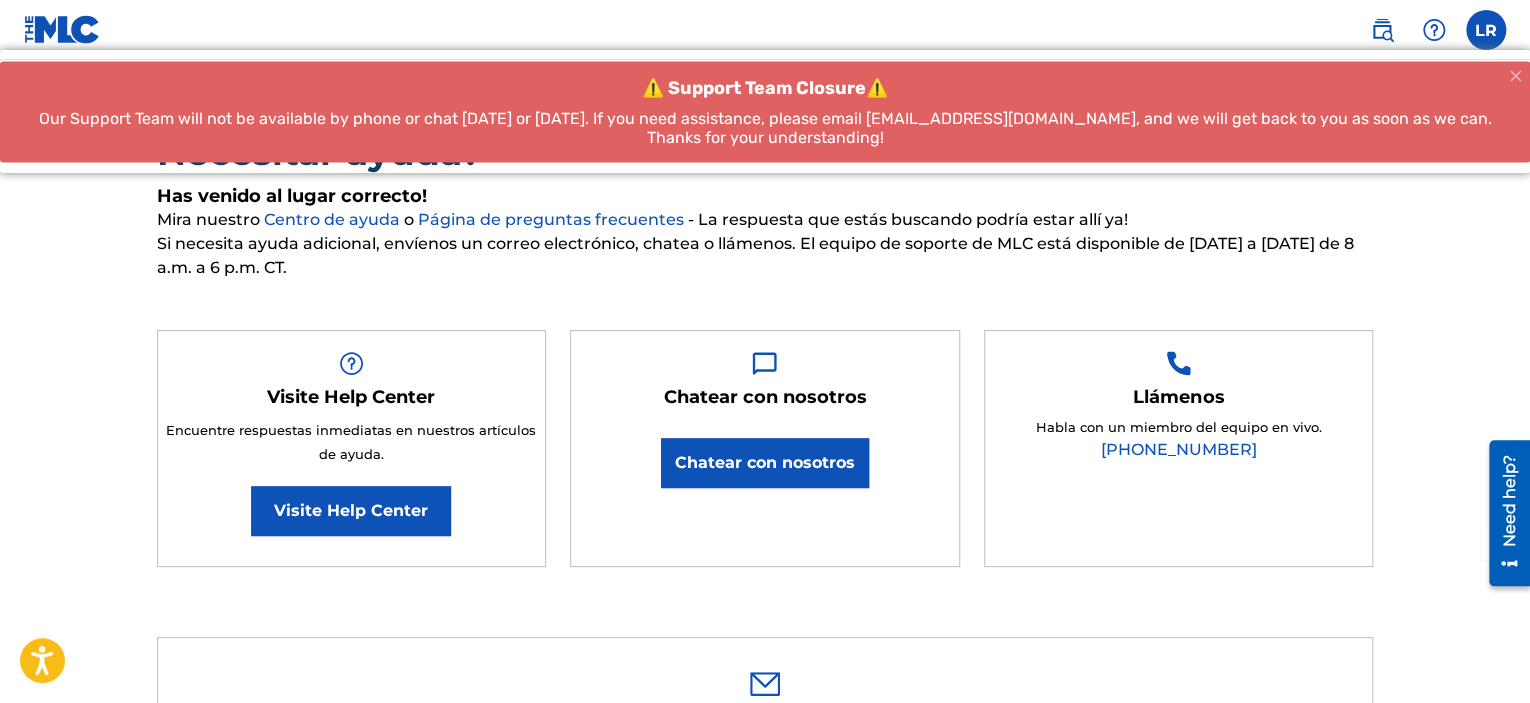 click on "Chatear con nosotros" at bounding box center (765, 463) 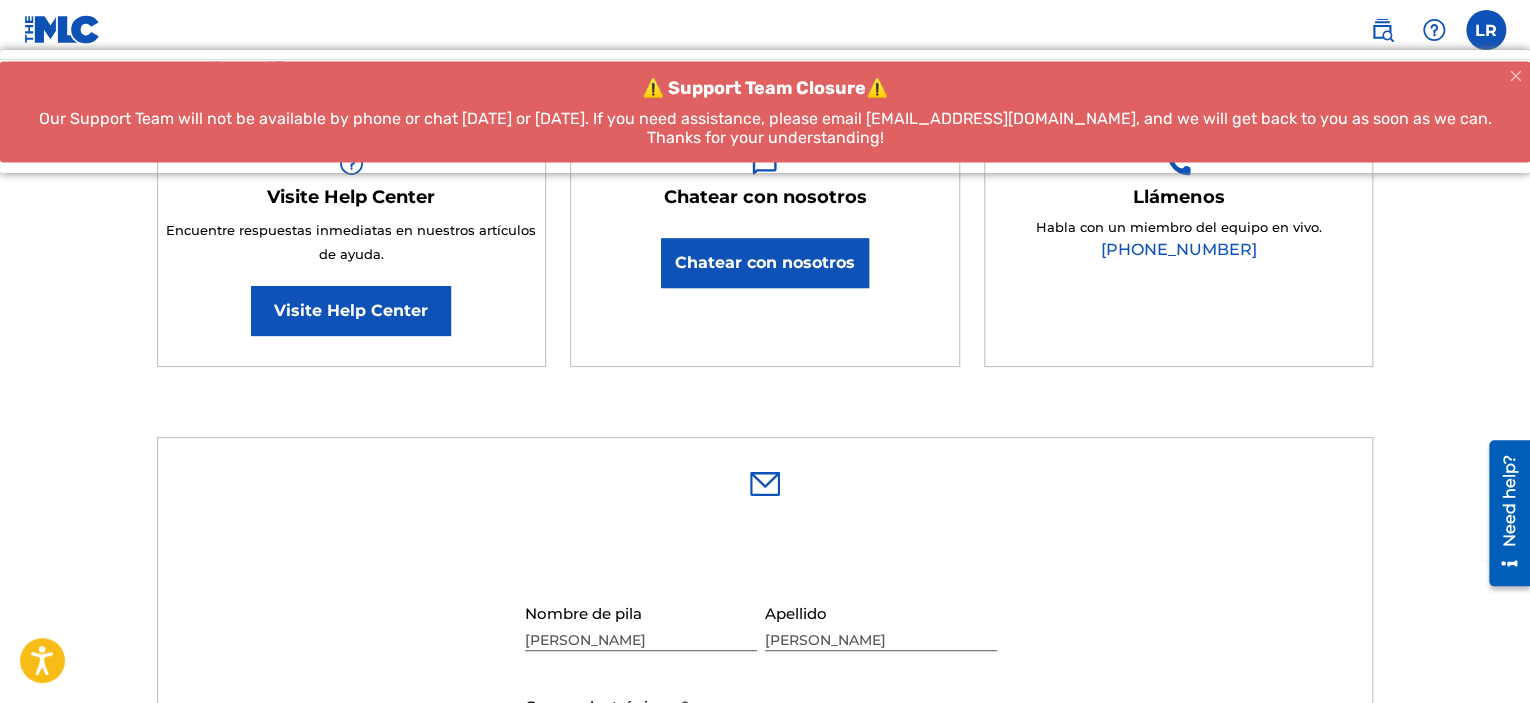 scroll, scrollTop: 600, scrollLeft: 0, axis: vertical 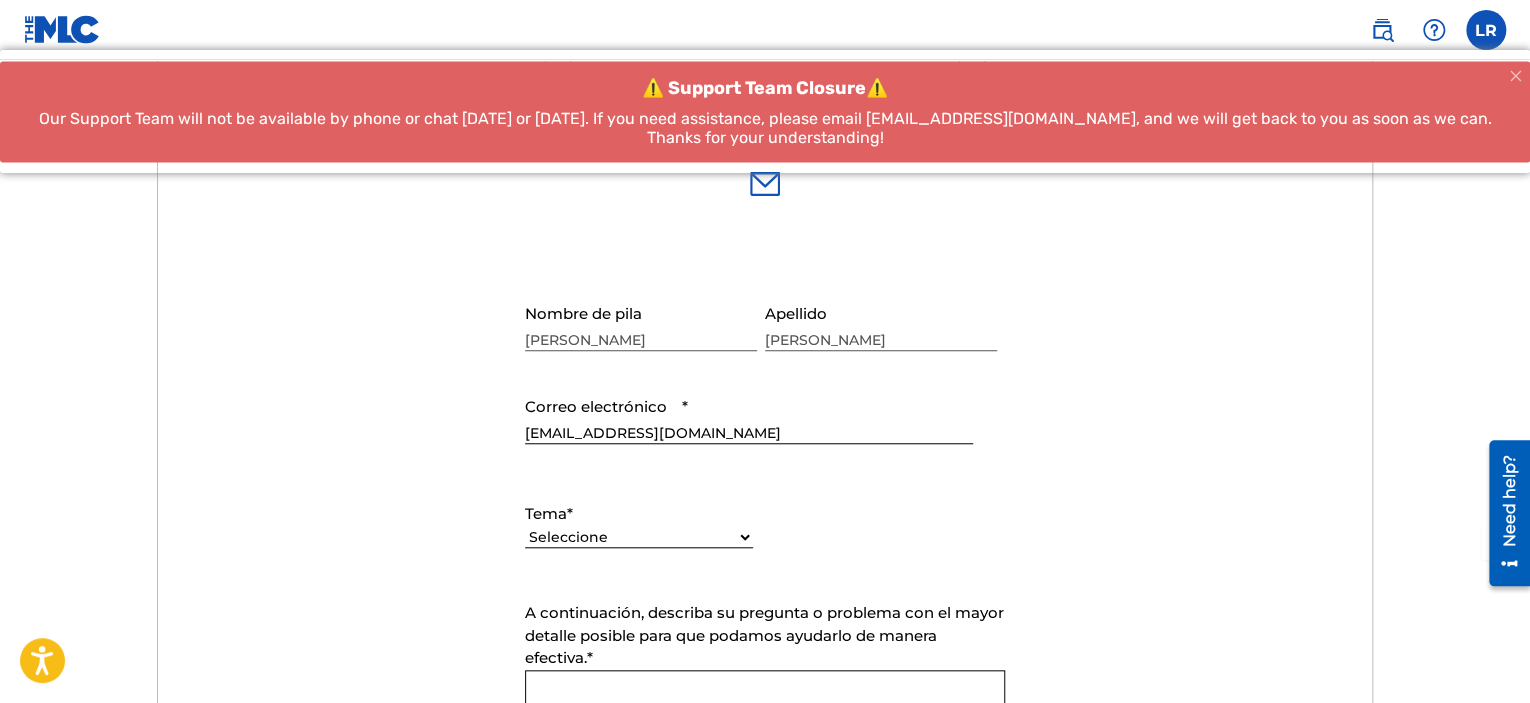 click on "Seleccione Necesito ayuda con mi cuenta [PERSON_NAME] ayuda para administrar mi catálogo Necesito ayuda con la búsqueda pública Necesito ayuda con información sobre el MLC Necesito ayuda con el pago Necesito ayuda con DQI" at bounding box center [639, 537] 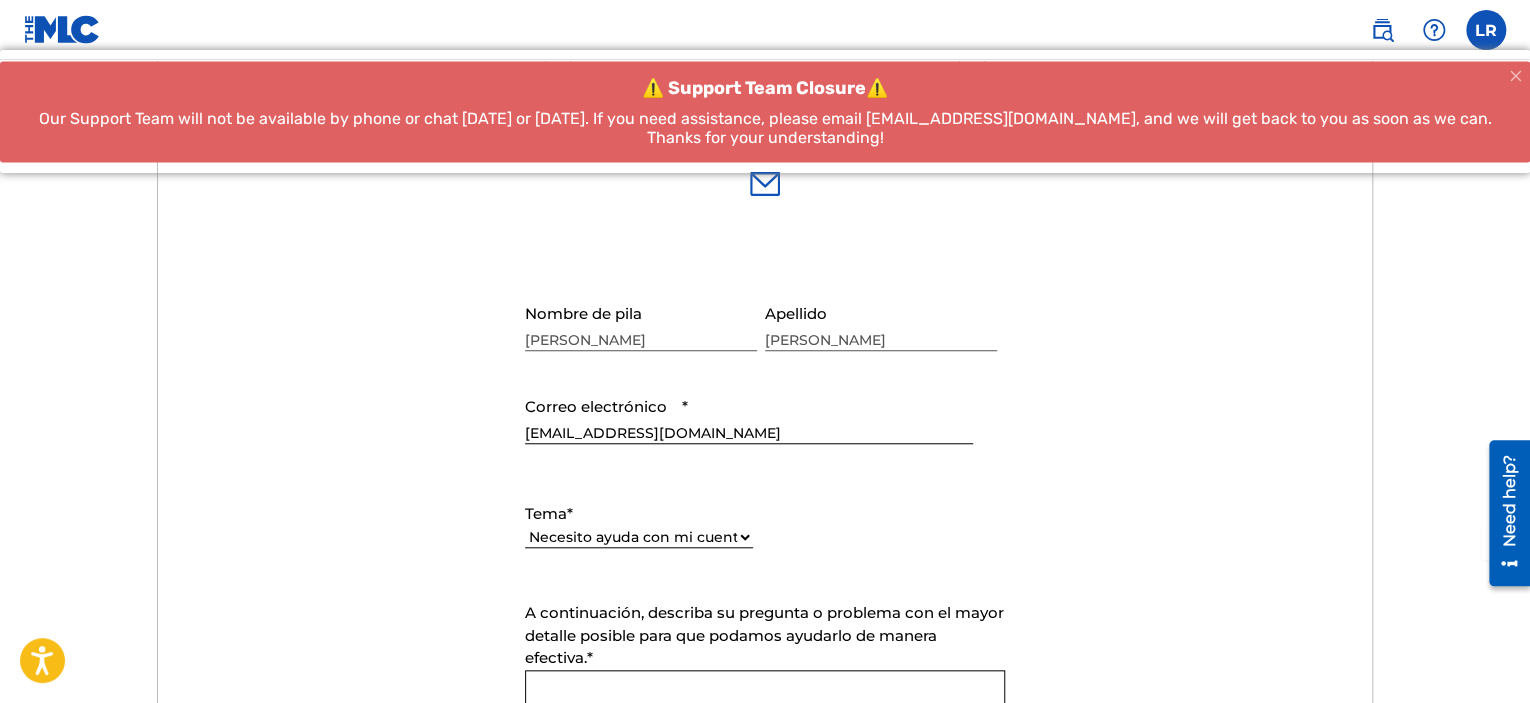 click on "Seleccione Necesito ayuda con mi cuenta [PERSON_NAME] ayuda para administrar mi catálogo Necesito ayuda con la búsqueda pública Necesito ayuda con información sobre el MLC Necesito ayuda con el pago Necesito ayuda con DQI" at bounding box center (639, 537) 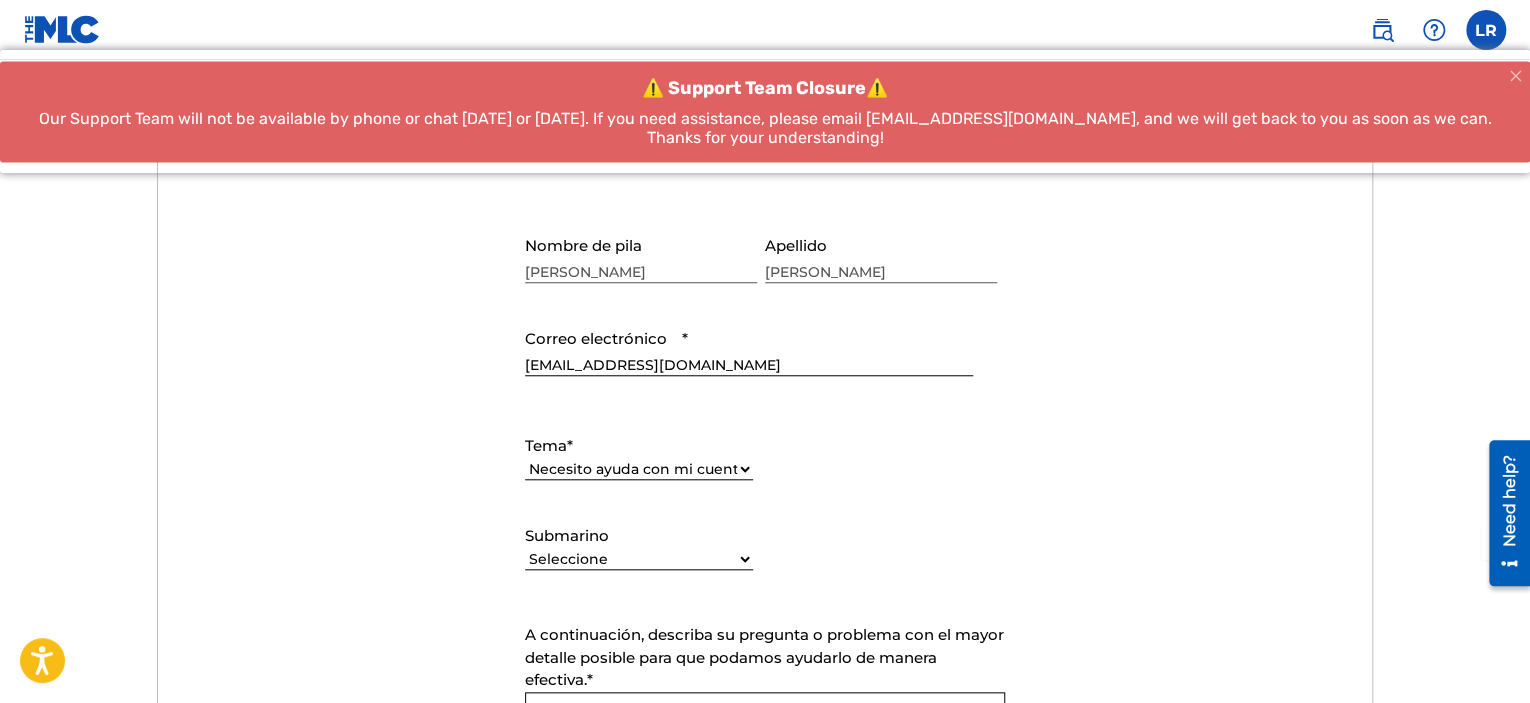 scroll, scrollTop: 800, scrollLeft: 0, axis: vertical 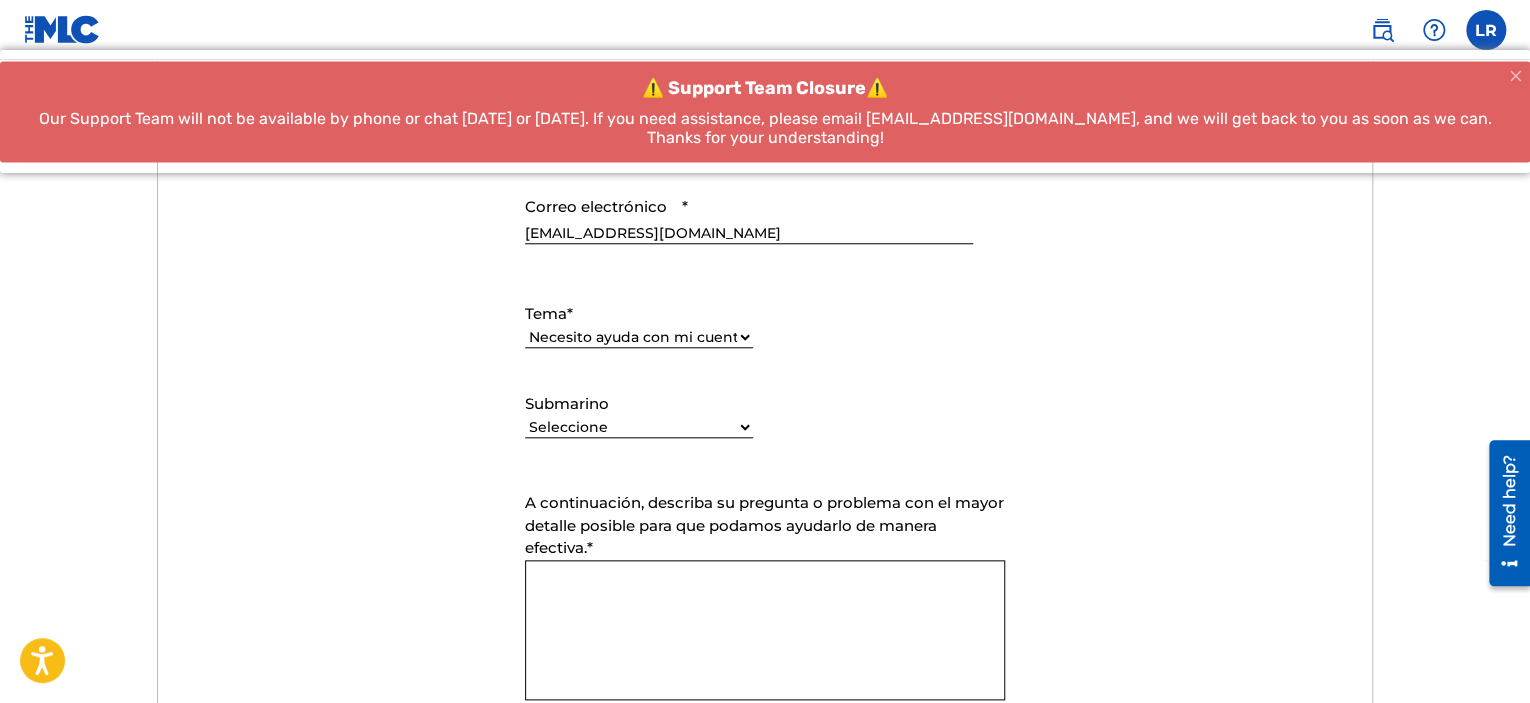 click on "Seleccione Necesito ayuda con mi cuenta de usuario No puedo iniciar sesión en mi cuenta de usuario No fui verificado como usuario Necesito ayuda con mi cuenta de miembro" at bounding box center (639, 427) 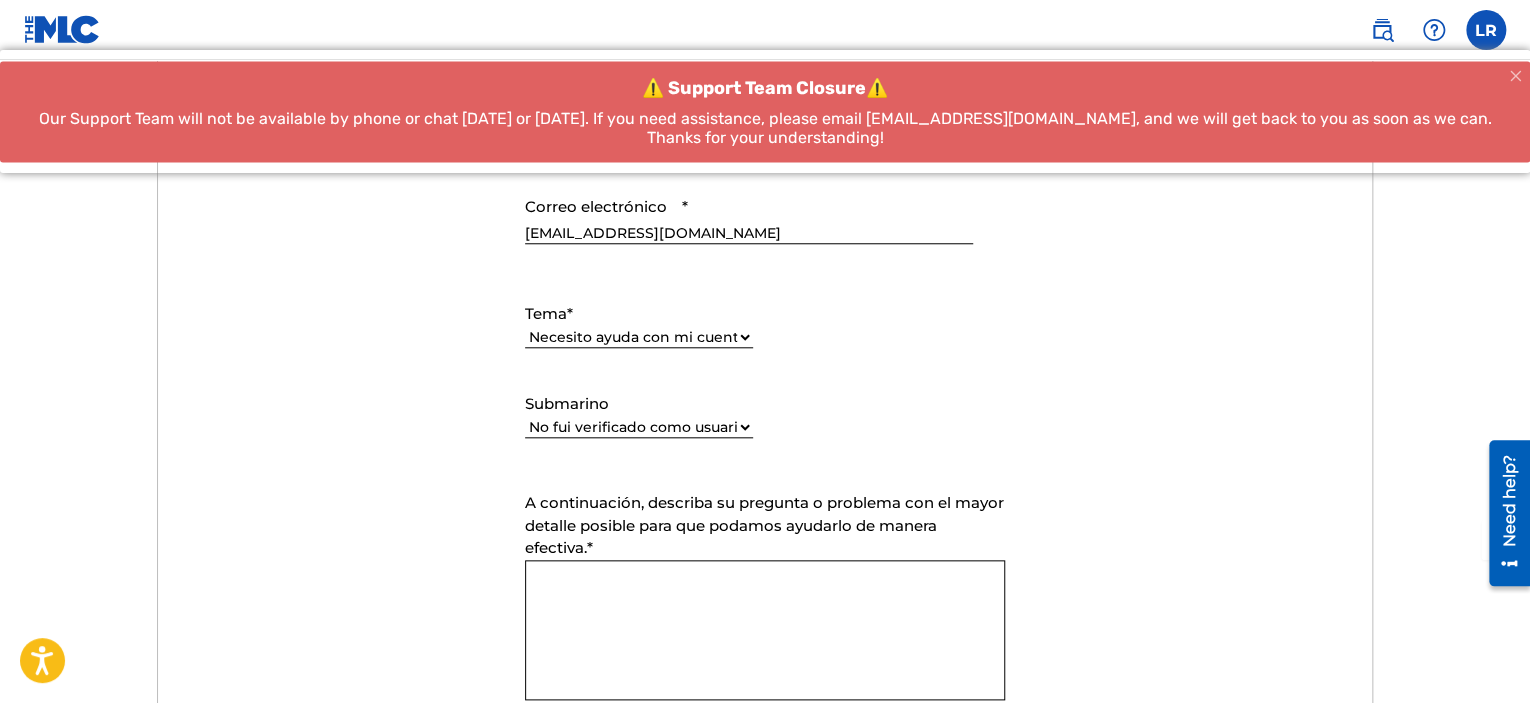 click on "Seleccione Necesito ayuda con mi cuenta de usuario No puedo iniciar sesión en mi cuenta de usuario No fui verificado como usuario Necesito ayuda con mi cuenta de miembro" at bounding box center (639, 427) 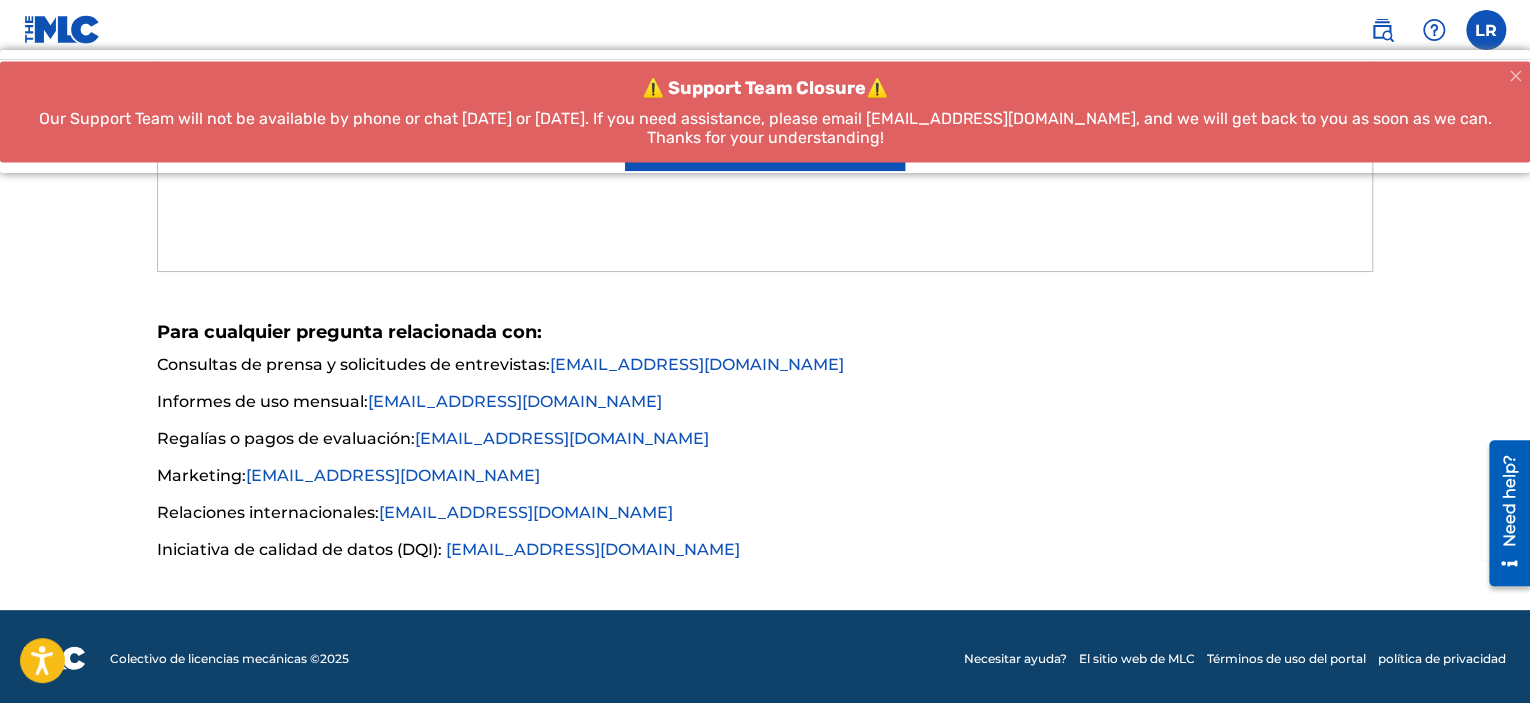 scroll, scrollTop: 1176, scrollLeft: 0, axis: vertical 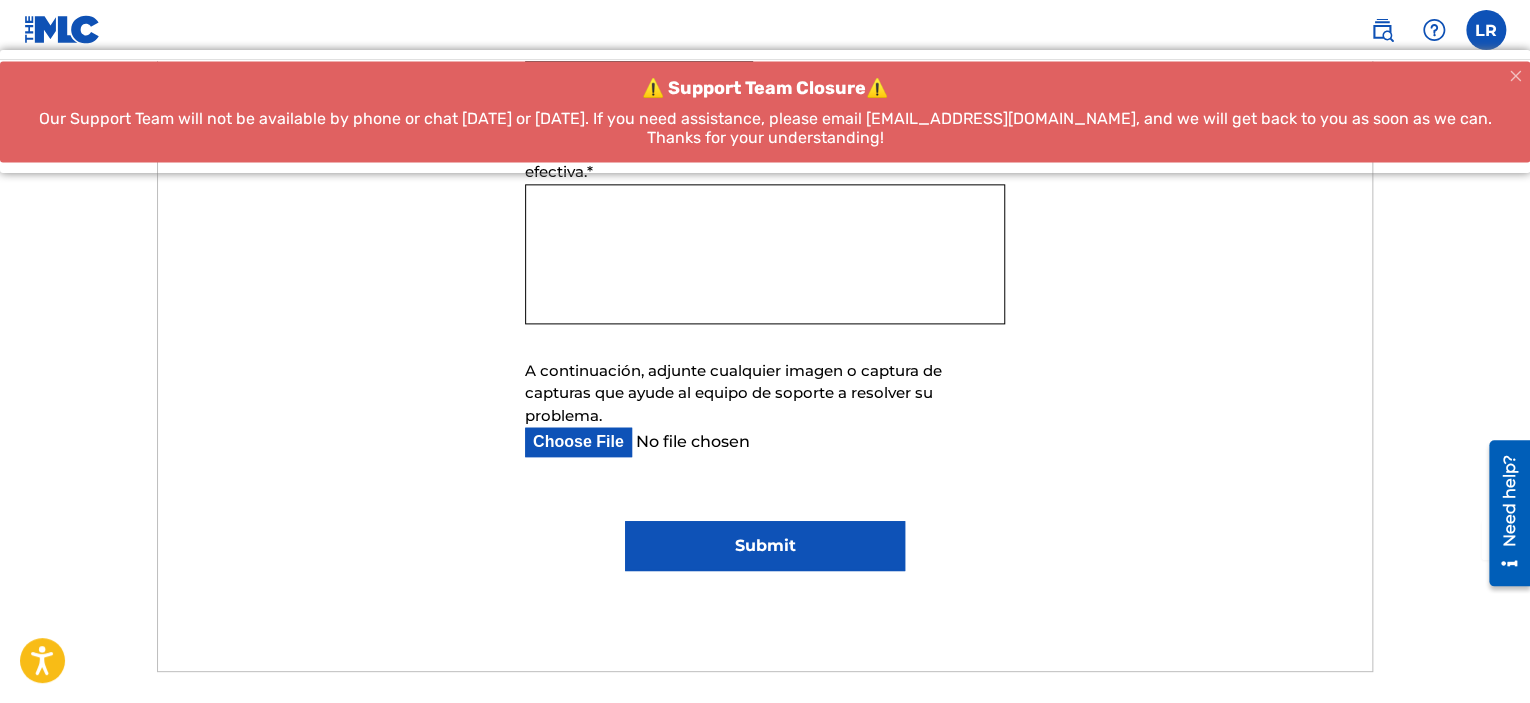 click on "Submit a request Typical reply time: within hours via email First Name [PERSON_NAME] Last Name [PERSON_NAME] Email * [EMAIL_ADDRESS][DOMAIN_NAME] Topic * Seleccione Necesito ayuda con mi cuenta Necesito ayuda para administrar mi catálogo Necesito ayuda con la búsqueda pública Necesito ayuda con información sobre el MLC Necesito ayuda con el pago Necesito ayuda con DQI Submarino Seleccione Necesito ayuda con mi cuenta de usuario No puedo iniciar sesión en mi cuenta de usuario No fui verificado como usuario Necesito ayuda con mi cuenta de miembro A continuación, describa su pregunta o problema con el mayor detalle posible para que podamos ayudarlo de manera efectiva. * A continuación, adjunte cualquier imagen o captura de capturas que ayude al equipo de soporte a resolver su problema. Ticket Name Submit" at bounding box center [765, 85] 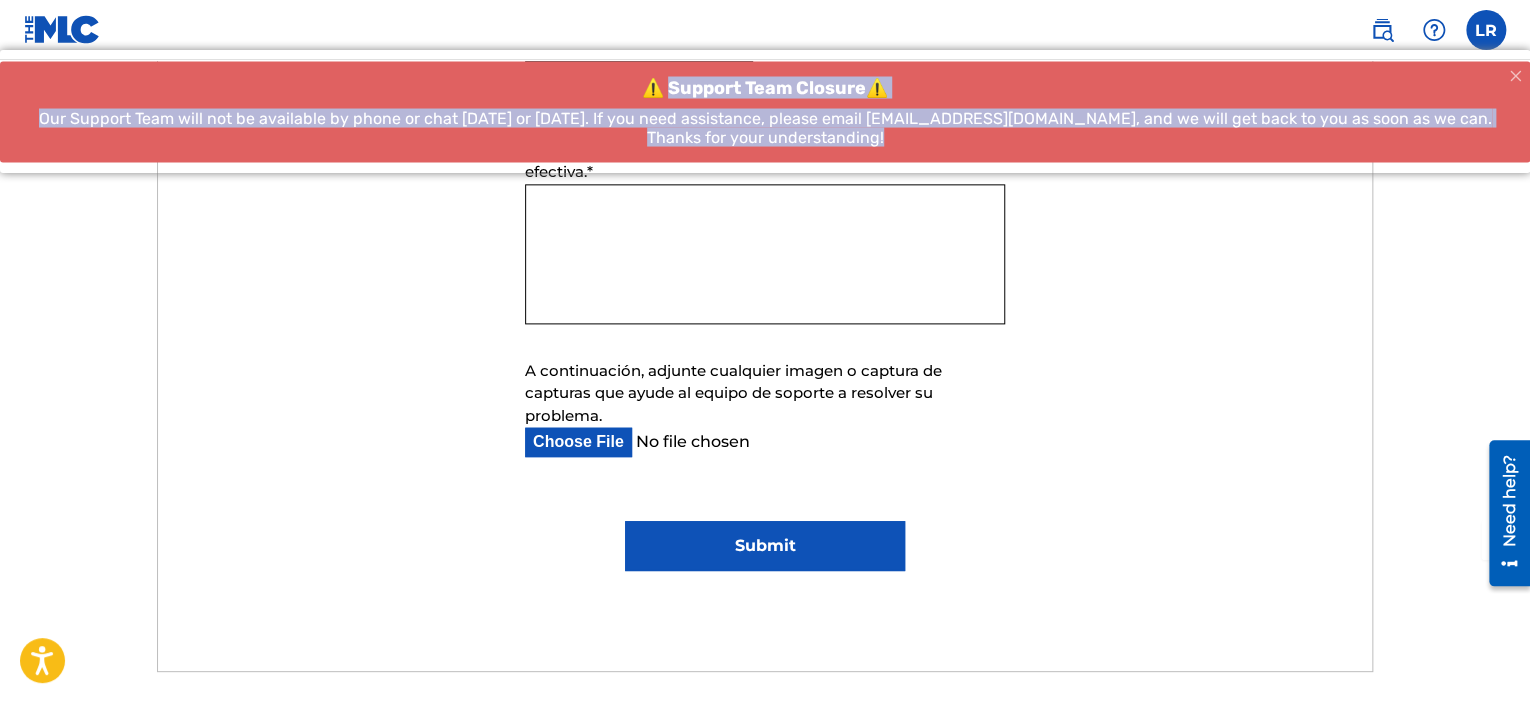 drag, startPoint x: 667, startPoint y: 77, endPoint x: 888, endPoint y: 147, distance: 231.82104 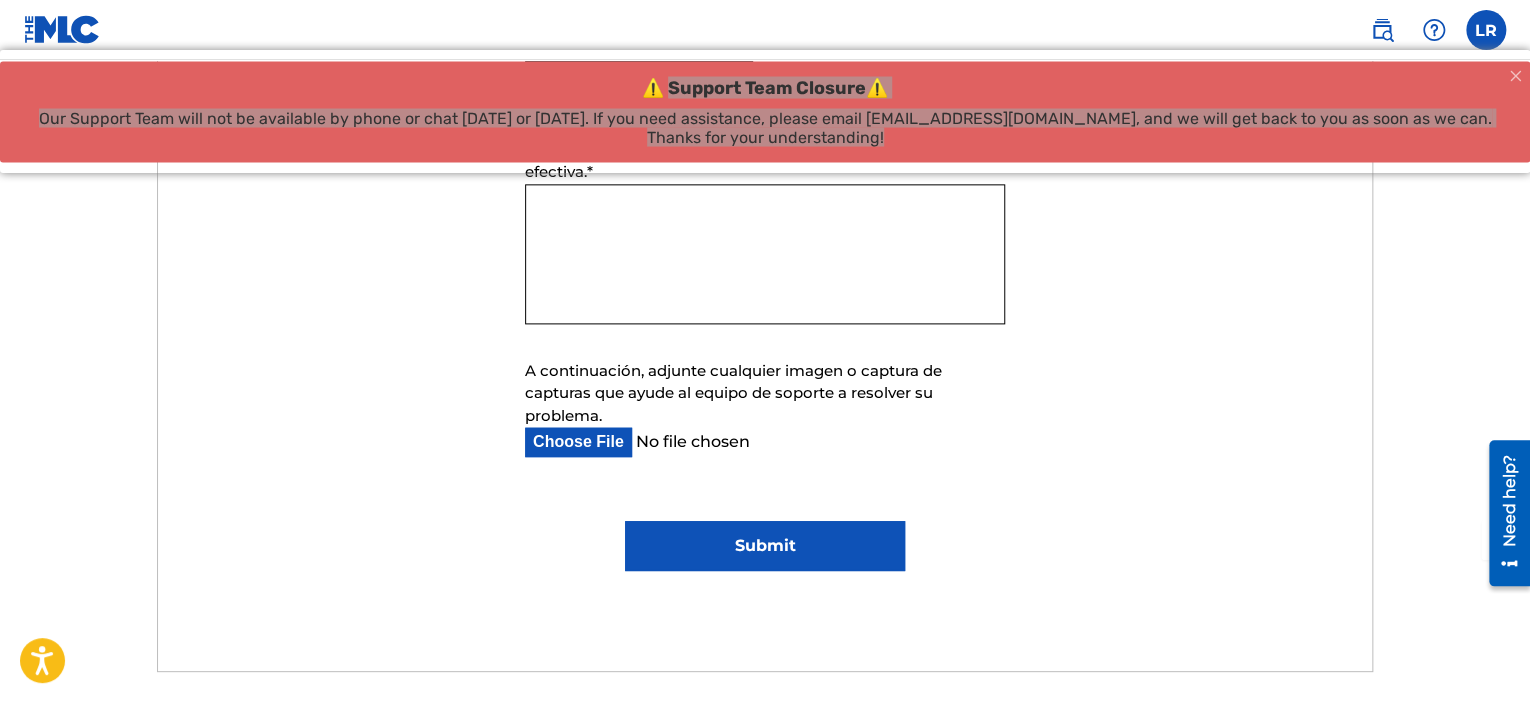 click on "Submit a request Typical reply time: within hours via email First Name [PERSON_NAME] Last Name [PERSON_NAME] Email * [EMAIL_ADDRESS][DOMAIN_NAME] Topic * Seleccione Necesito ayuda con mi cuenta Necesito ayuda para administrar mi catálogo Necesito ayuda con la búsqueda pública Necesito ayuda con información sobre el MLC Necesito ayuda con el pago Necesito ayuda con DQI Submarino Seleccione Necesito ayuda con mi cuenta de usuario No puedo iniciar sesión en mi cuenta de usuario No fui verificado como usuario Necesito ayuda con mi cuenta de miembro A continuación, describa su pregunta o problema con el mayor detalle posible para que podamos ayudarlo de manera efectiva. * A continuación, adjunte cualquier imagen o captura de capturas que ayude al equipo de soporte a resolver su problema. Ticket Name Submit" at bounding box center [765, 85] 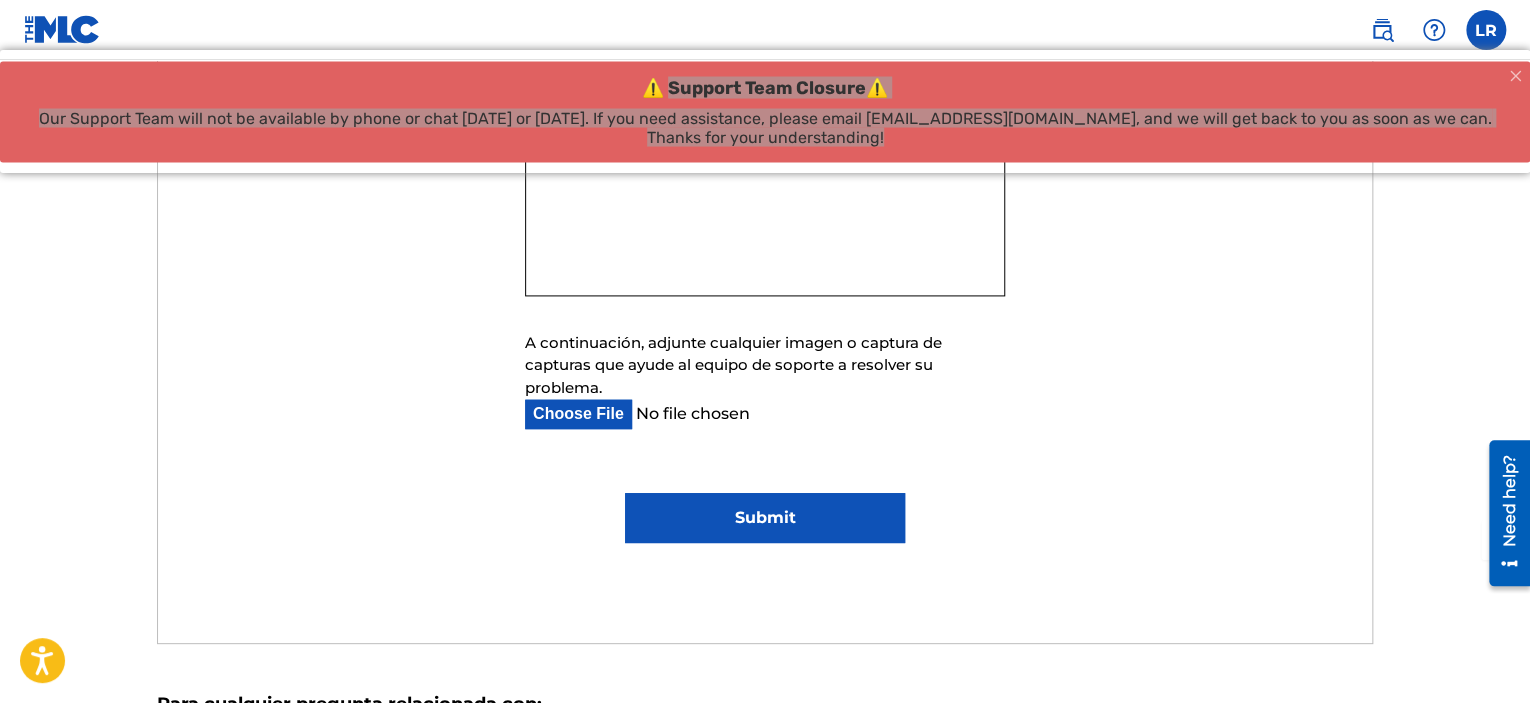 scroll, scrollTop: 1182, scrollLeft: 0, axis: vertical 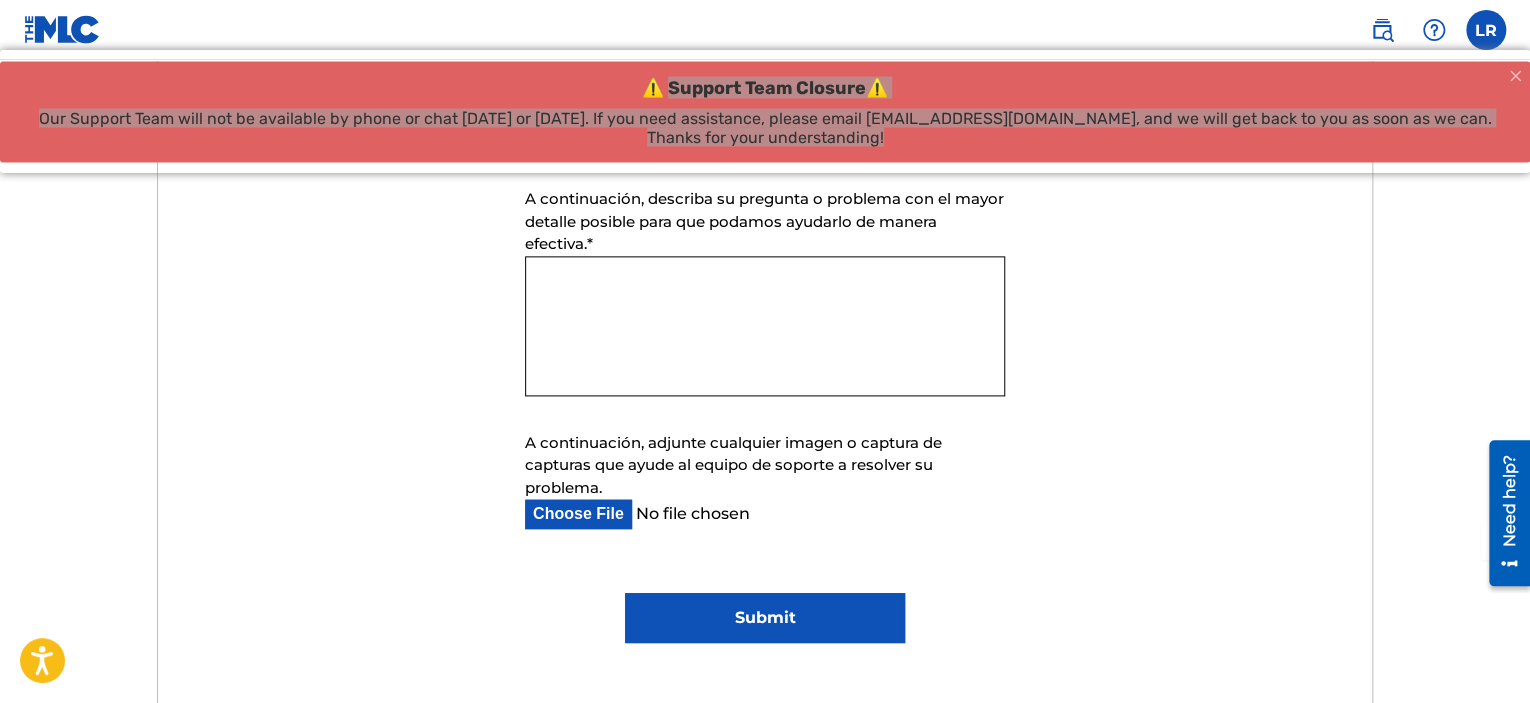 click on "A continuación, describa su pregunta o problema con el mayor detalle posible para que podamos ayudarlo de manera efectiva. *" at bounding box center [765, 326] 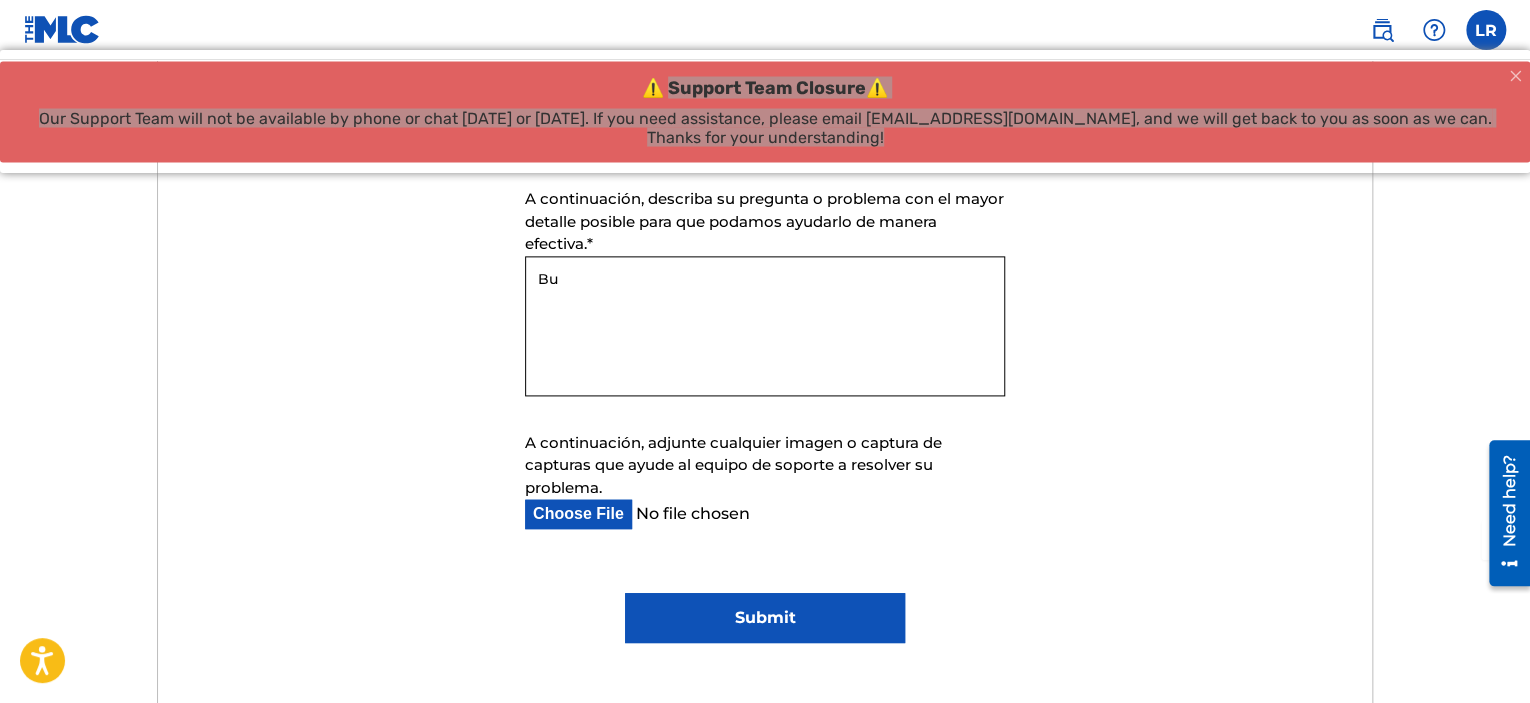 type on "B" 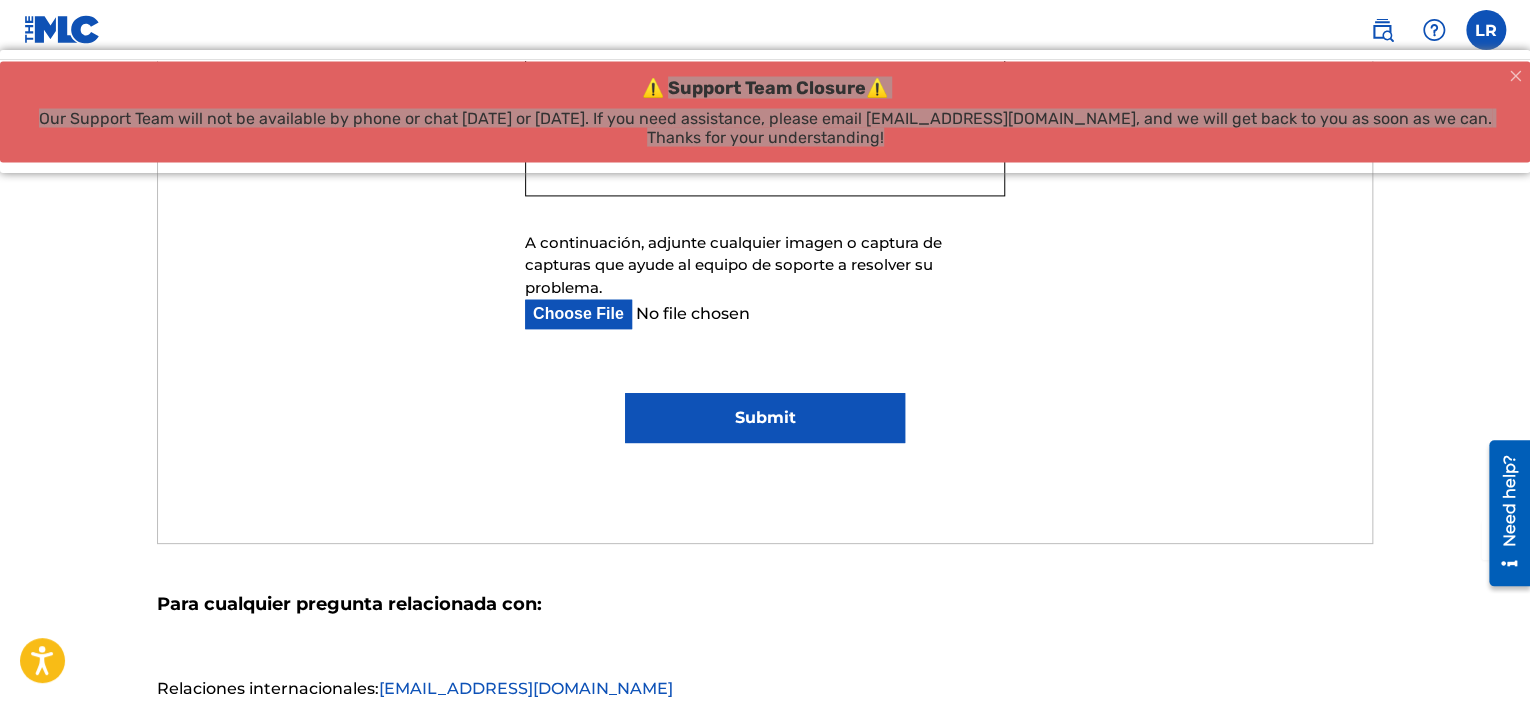 type on "Saludos, la razon por la cual les escribo es porque no he podido verificar mi cuenta de usuario y me gustaria que me asesoraran al respecto" 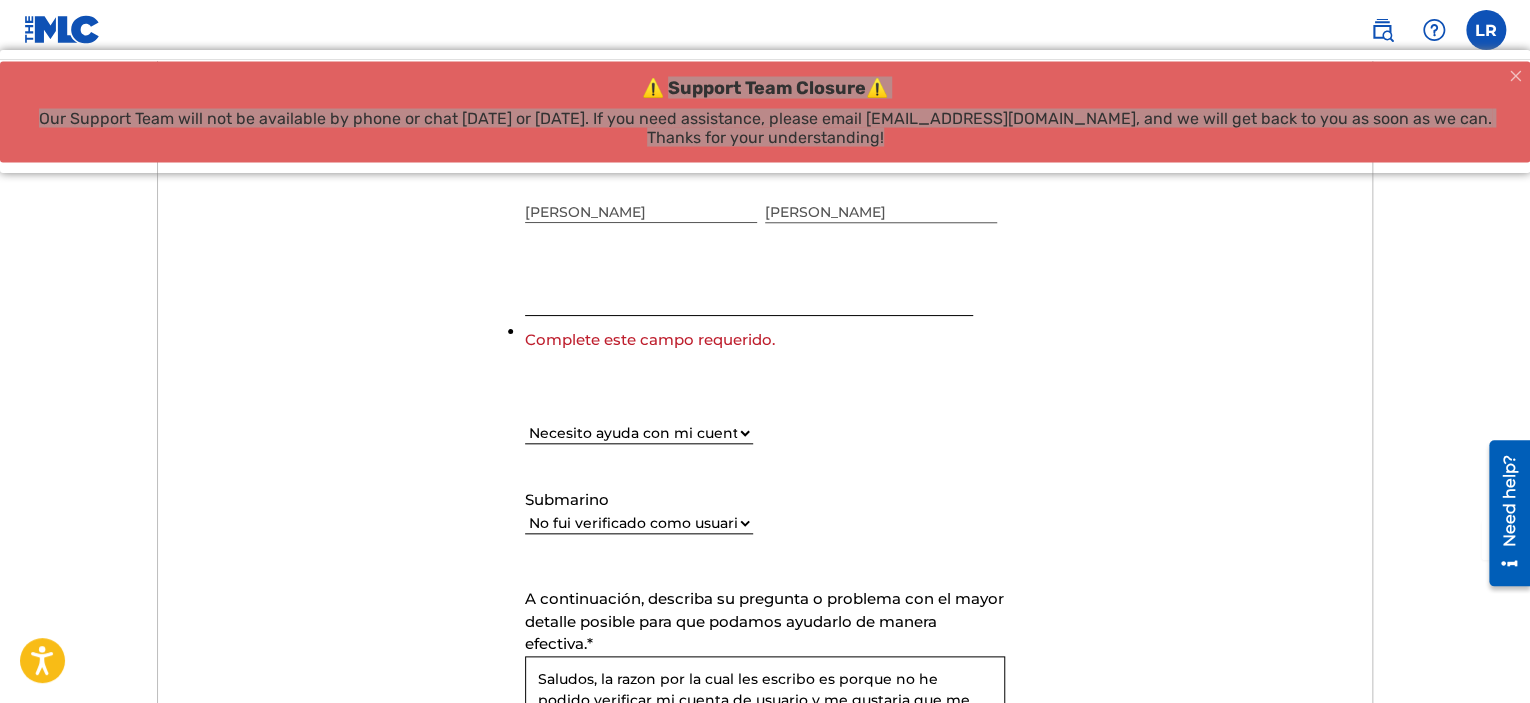 scroll, scrollTop: 706, scrollLeft: 0, axis: vertical 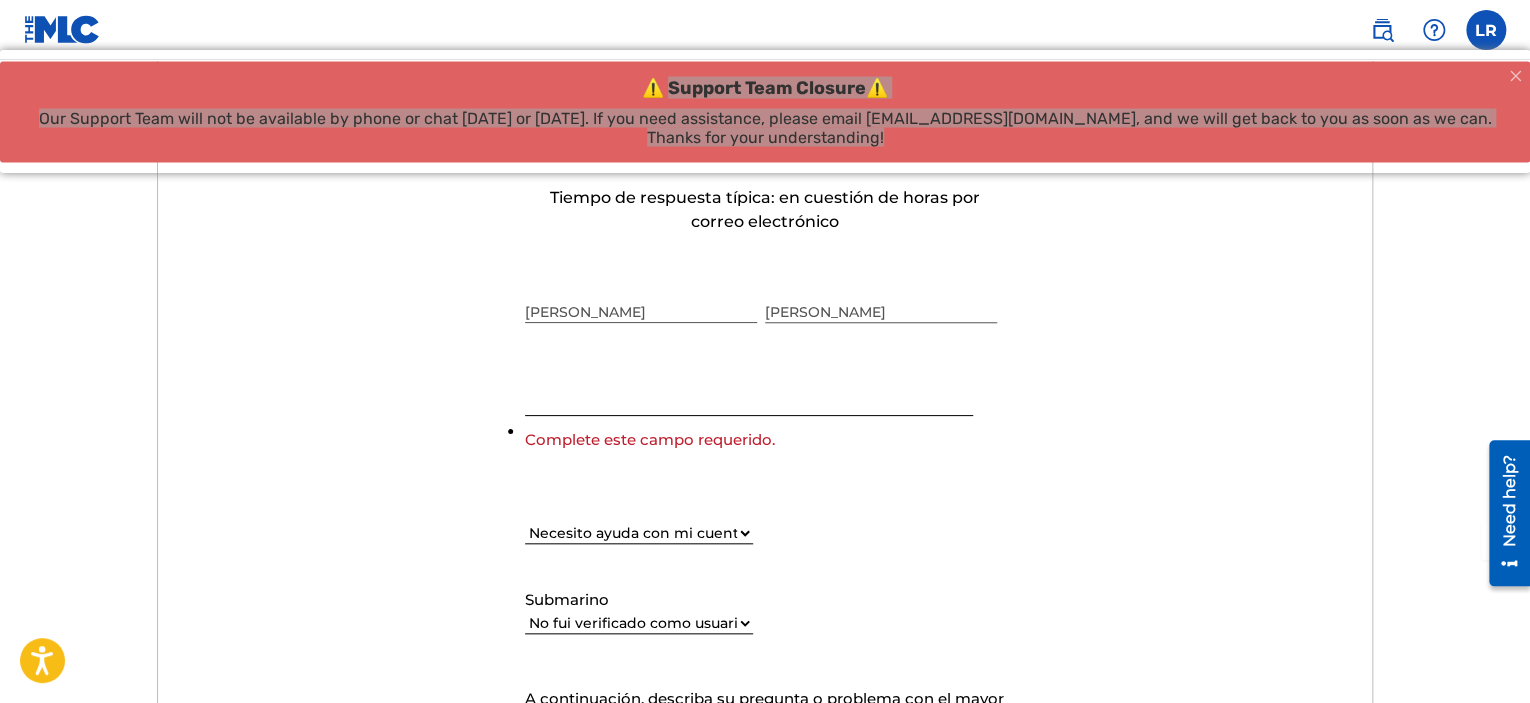 click at bounding box center [749, 387] 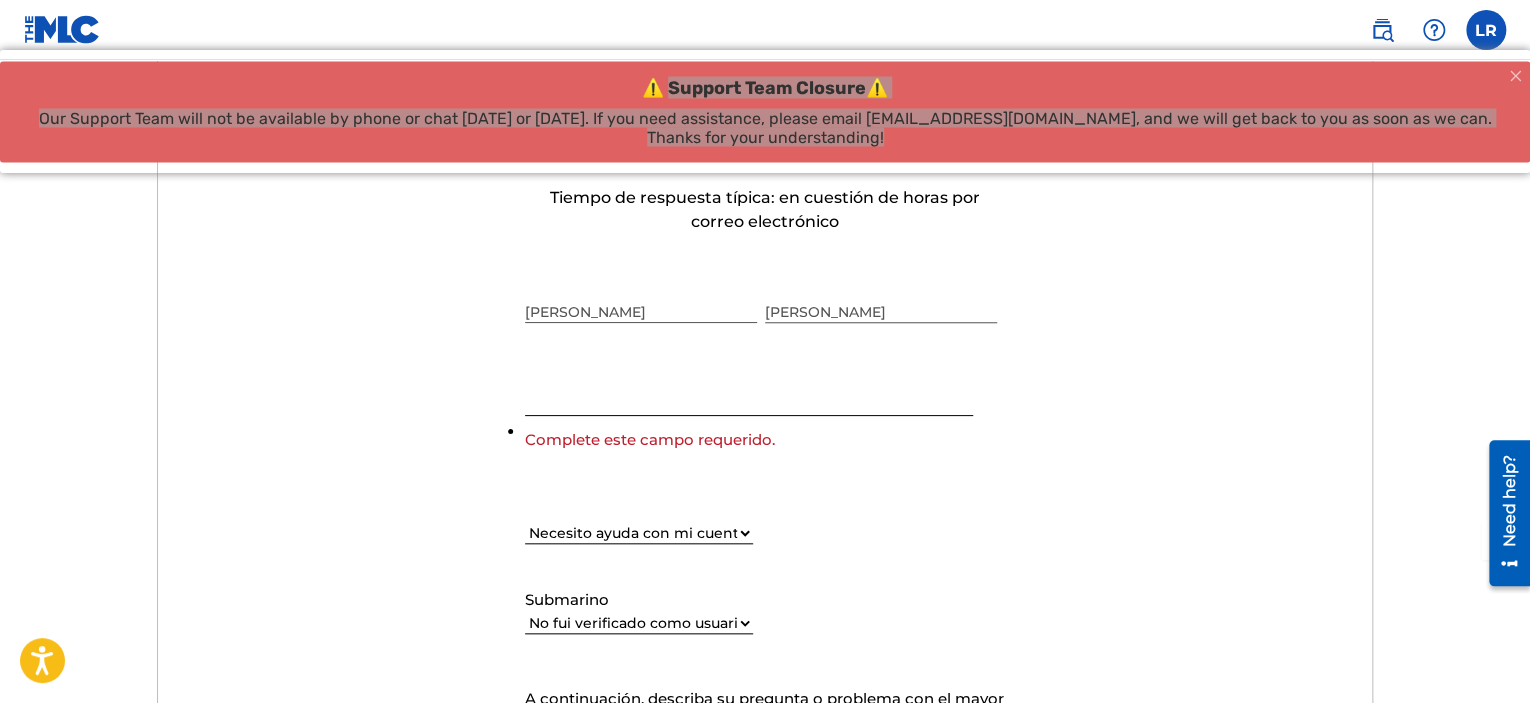 type on "[EMAIL_ADDRESS][DOMAIN_NAME]" 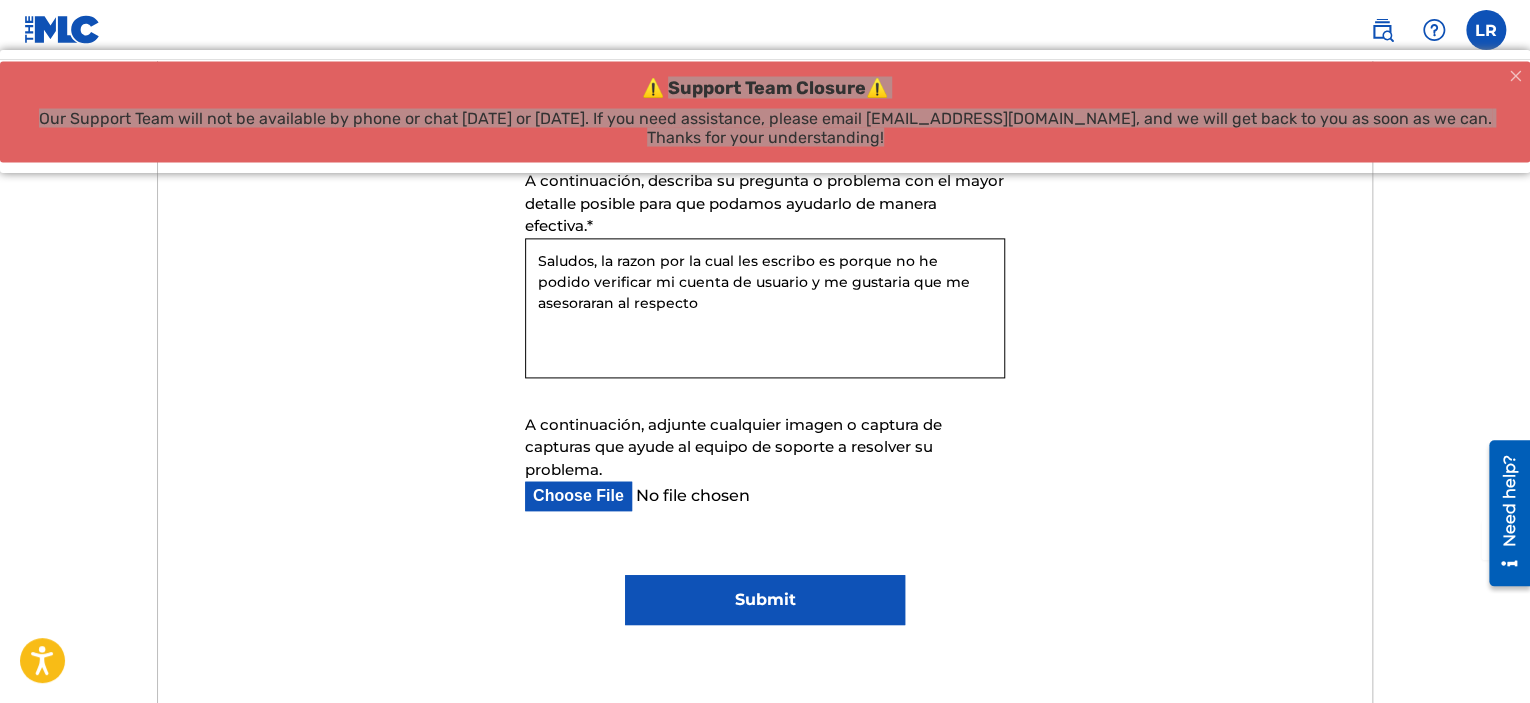 scroll, scrollTop: 1206, scrollLeft: 0, axis: vertical 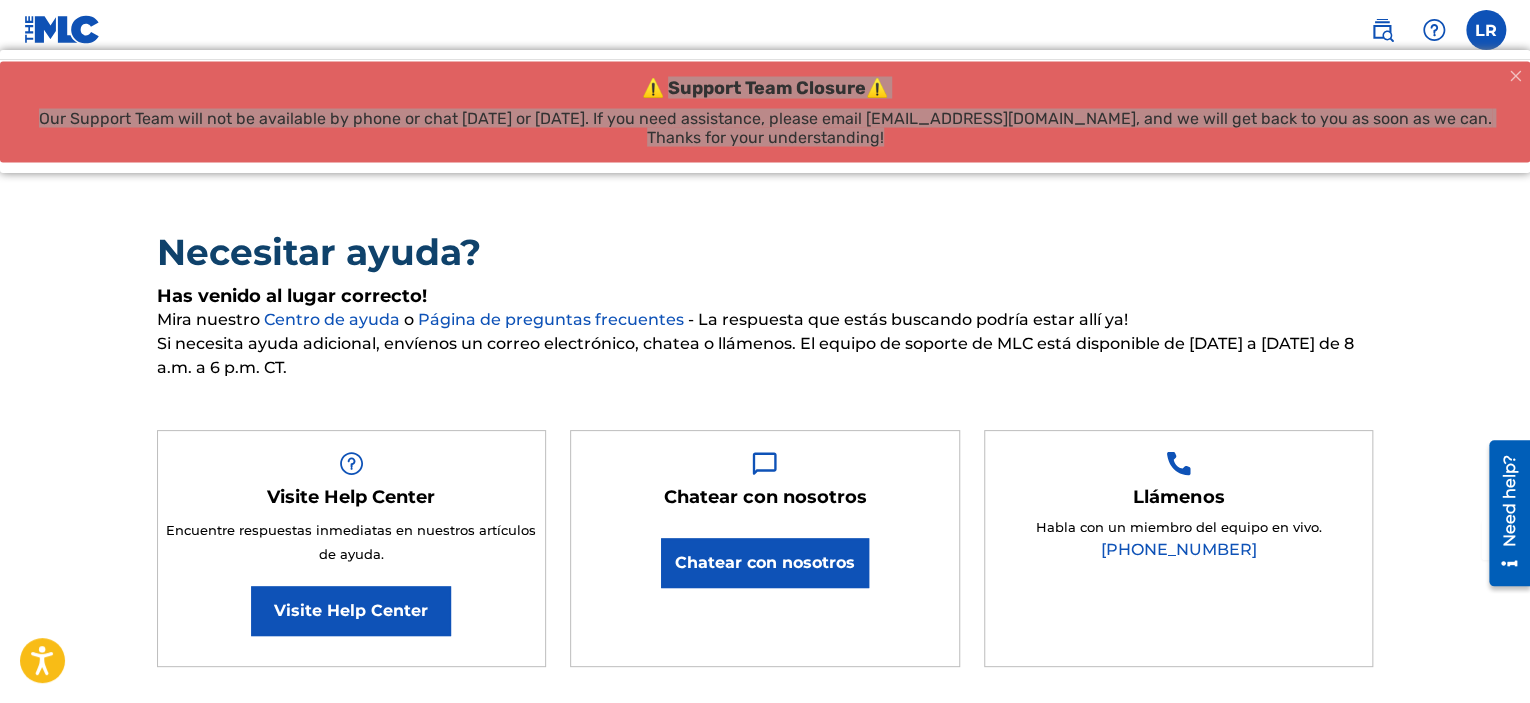 click at bounding box center (62, 29) 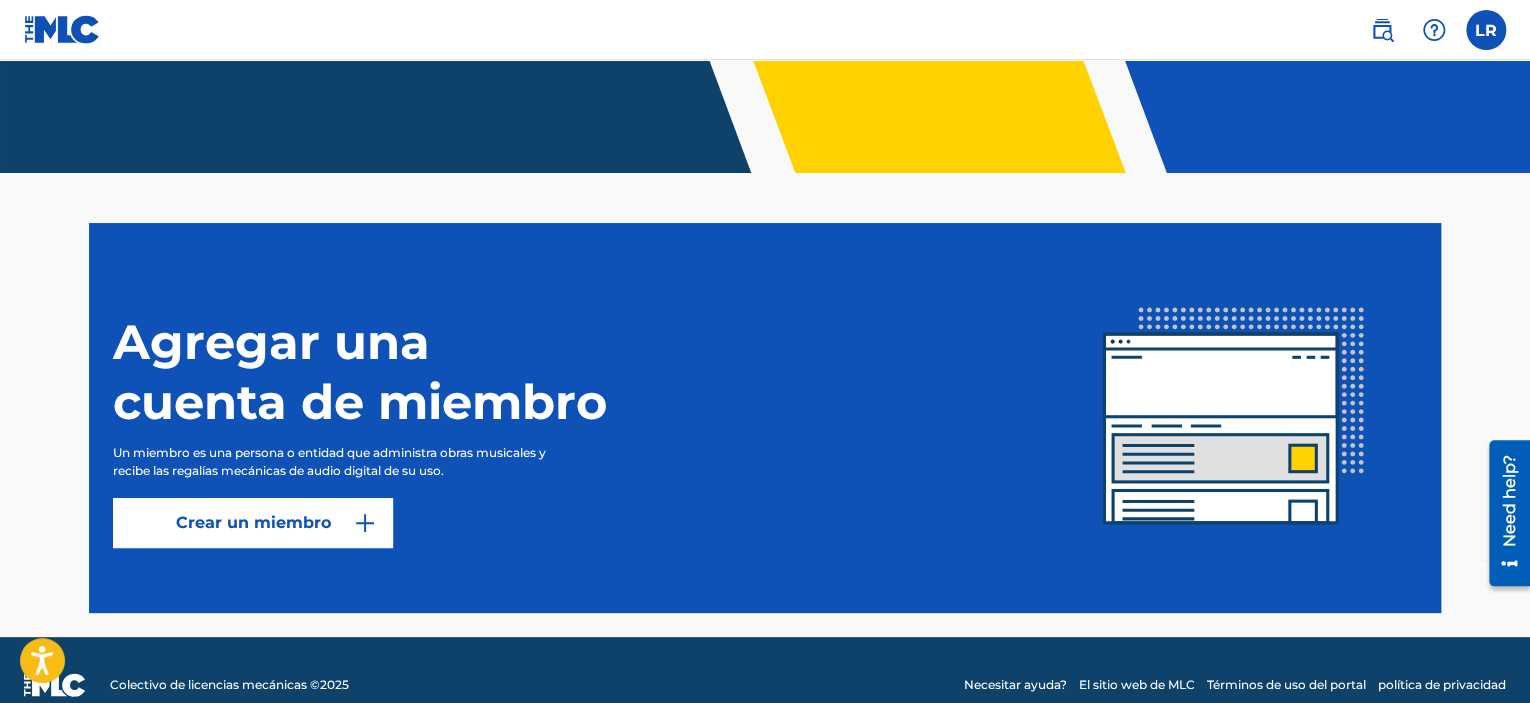 scroll, scrollTop: 383, scrollLeft: 0, axis: vertical 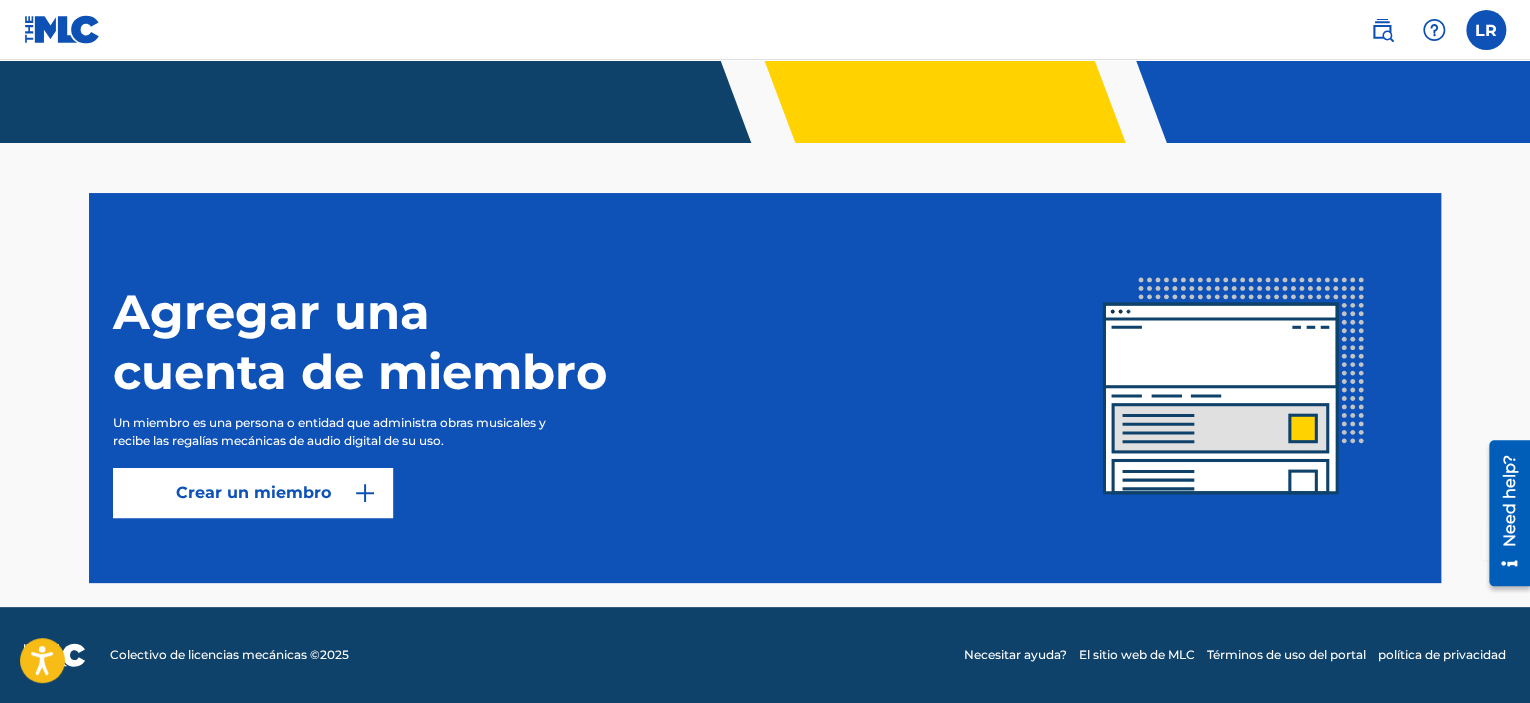 click on "Crear un miembro" at bounding box center [253, 493] 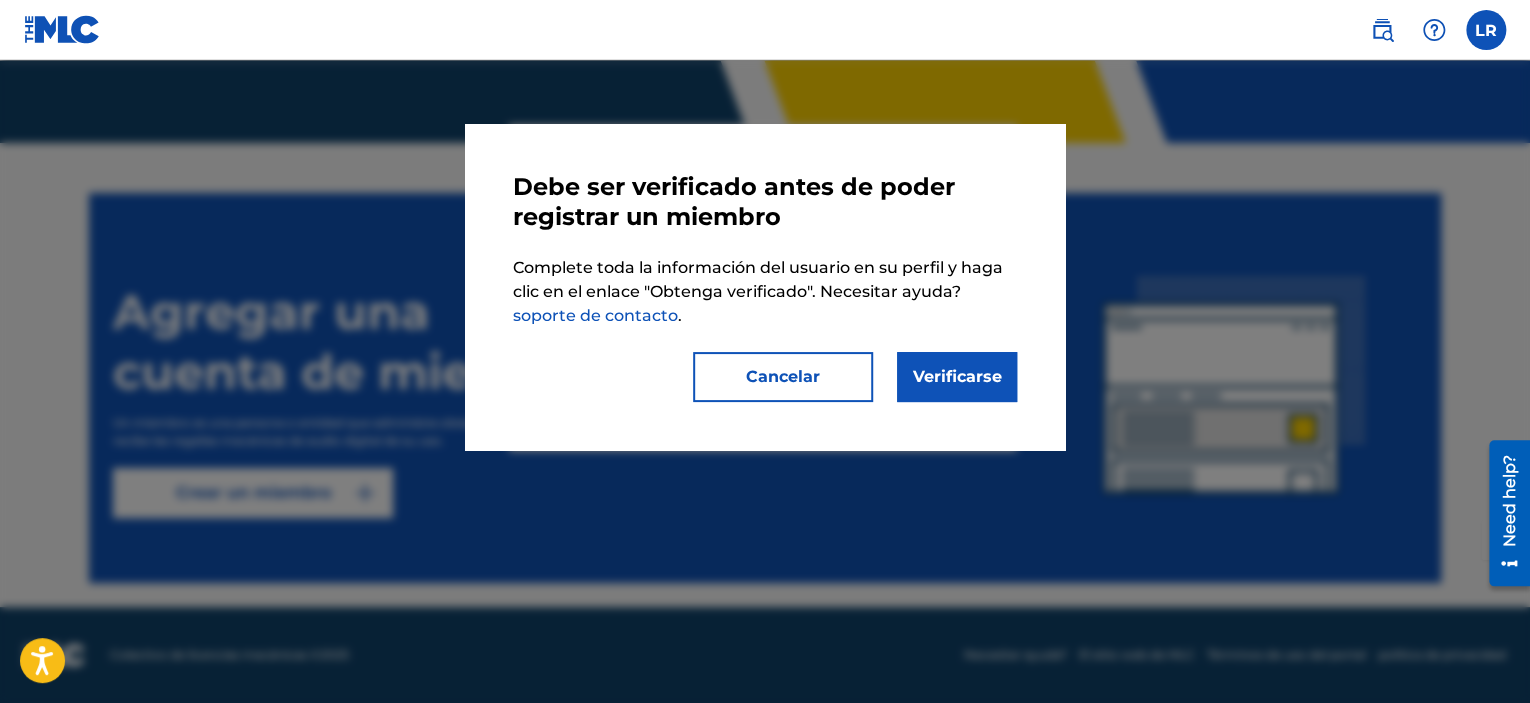 click on "Verificarse" at bounding box center (957, 377) 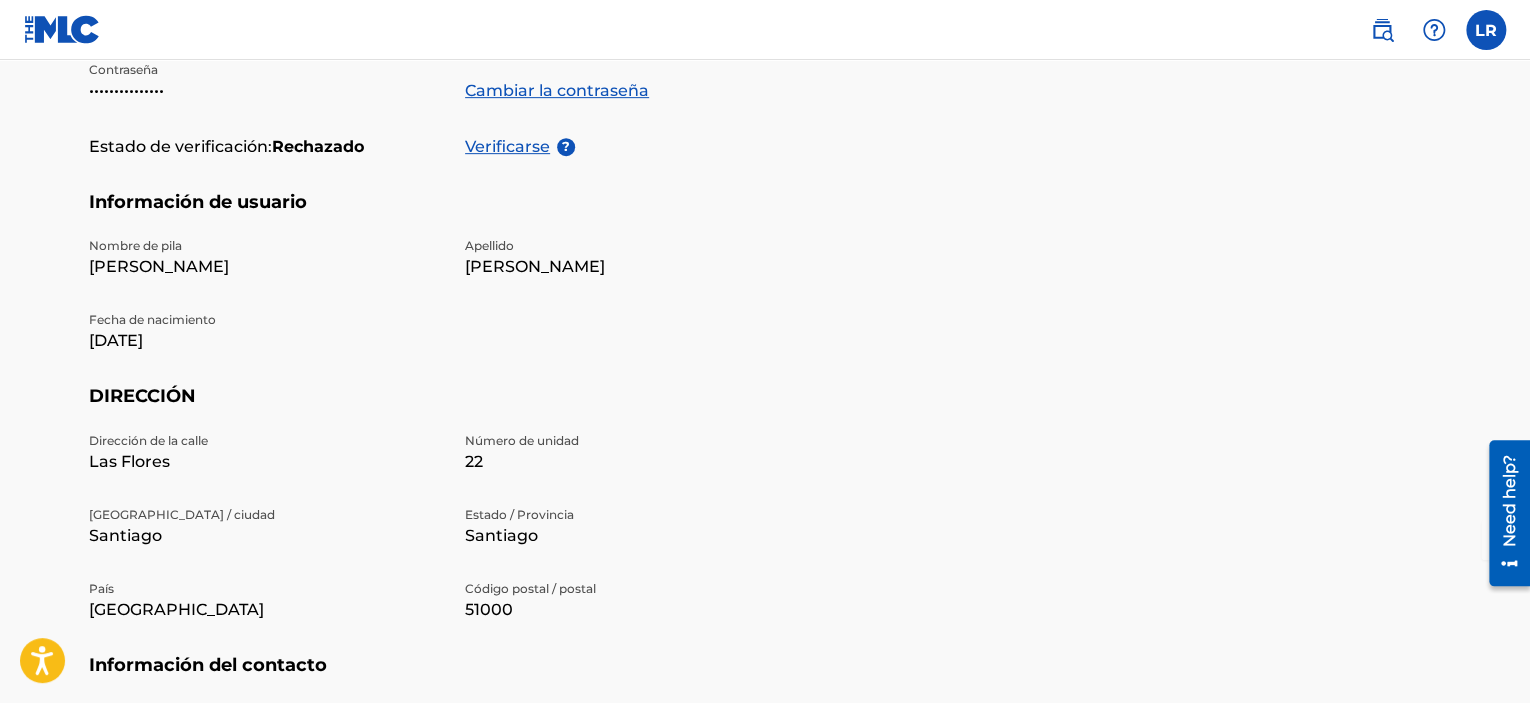 scroll, scrollTop: 300, scrollLeft: 0, axis: vertical 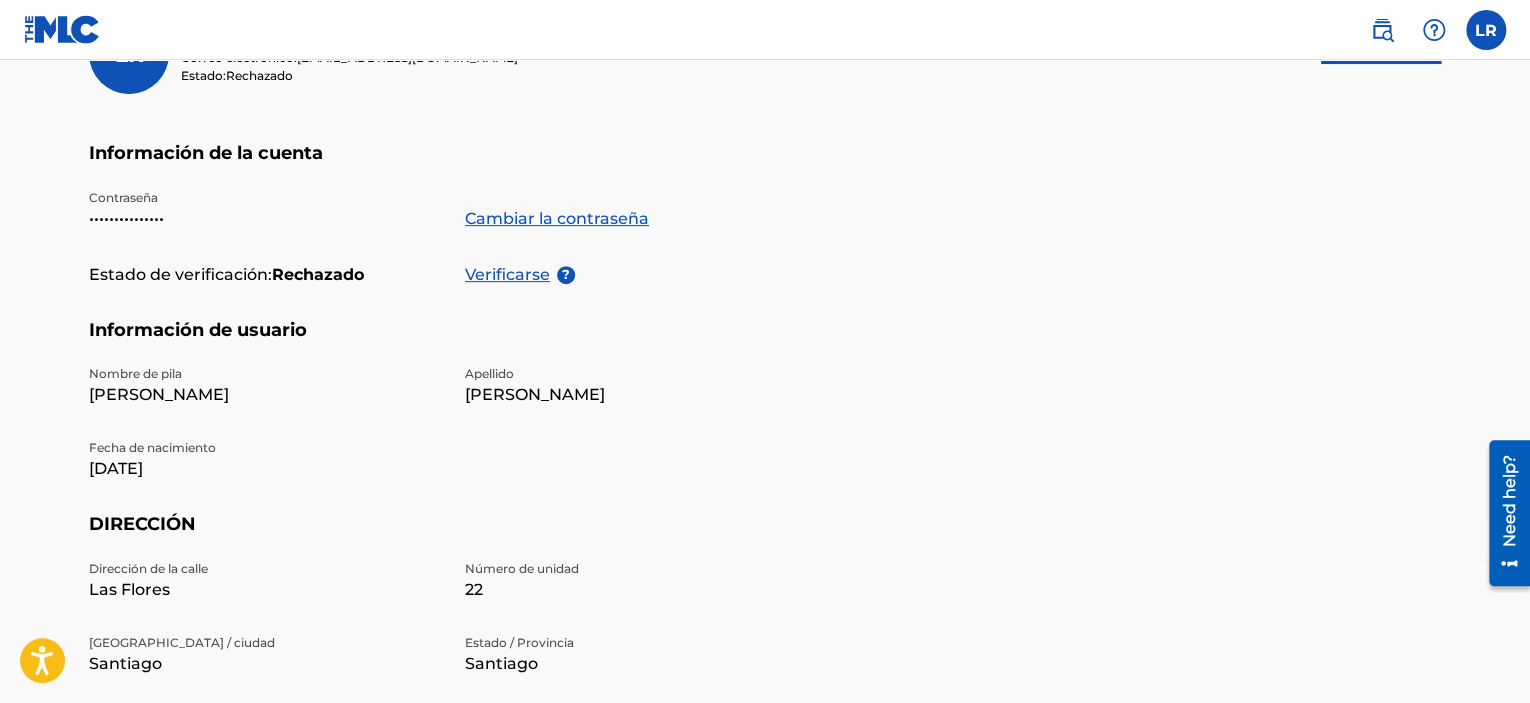 click on "Verificarse" at bounding box center [511, 275] 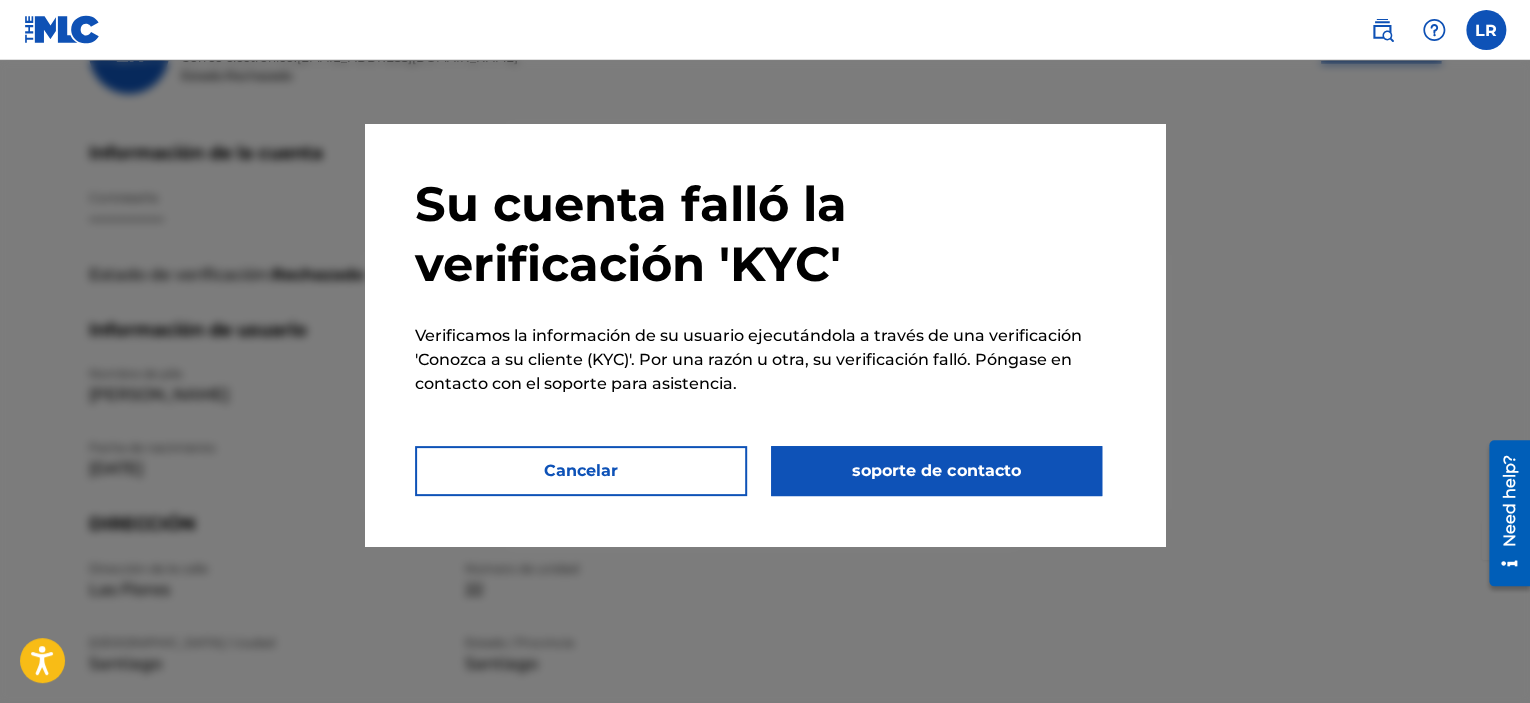 click on "Cancelar" at bounding box center [581, 471] 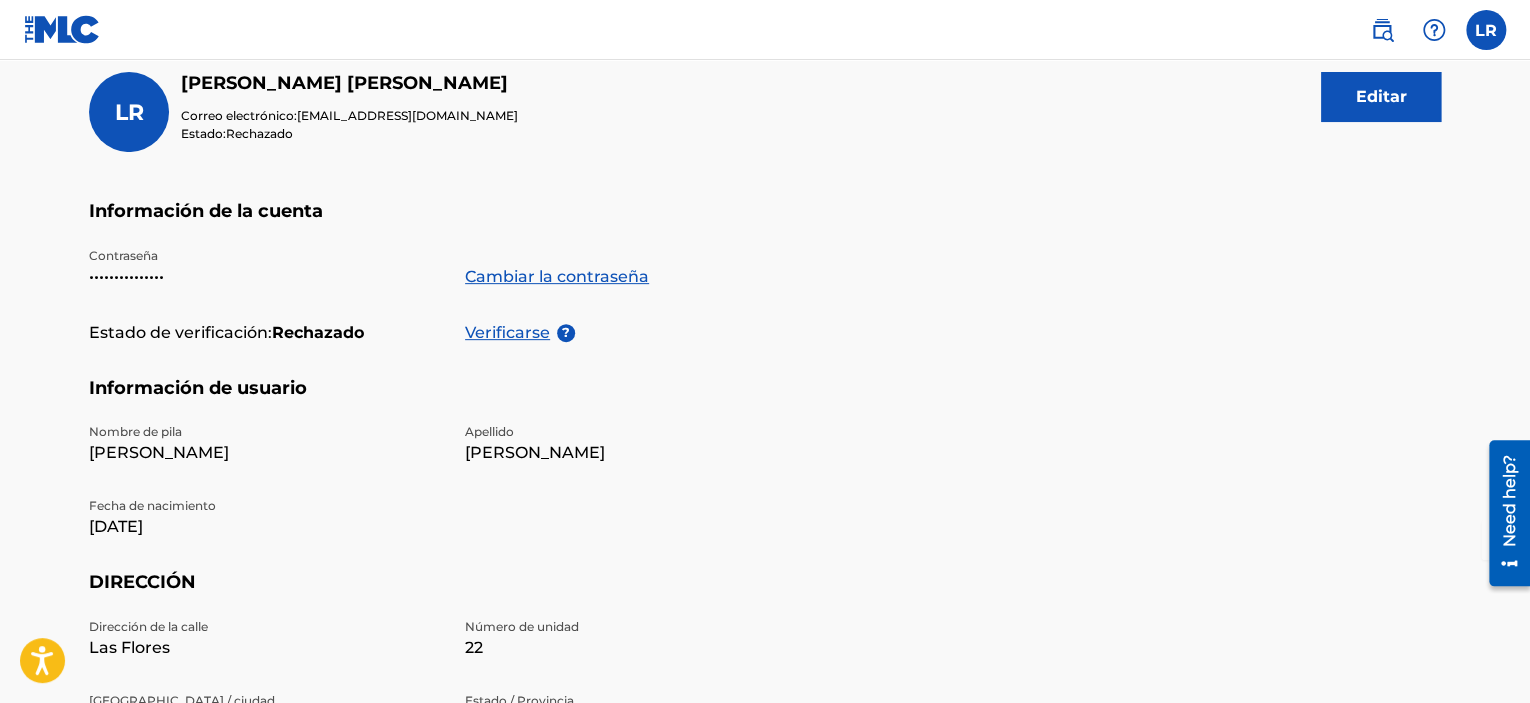scroll, scrollTop: 142, scrollLeft: 0, axis: vertical 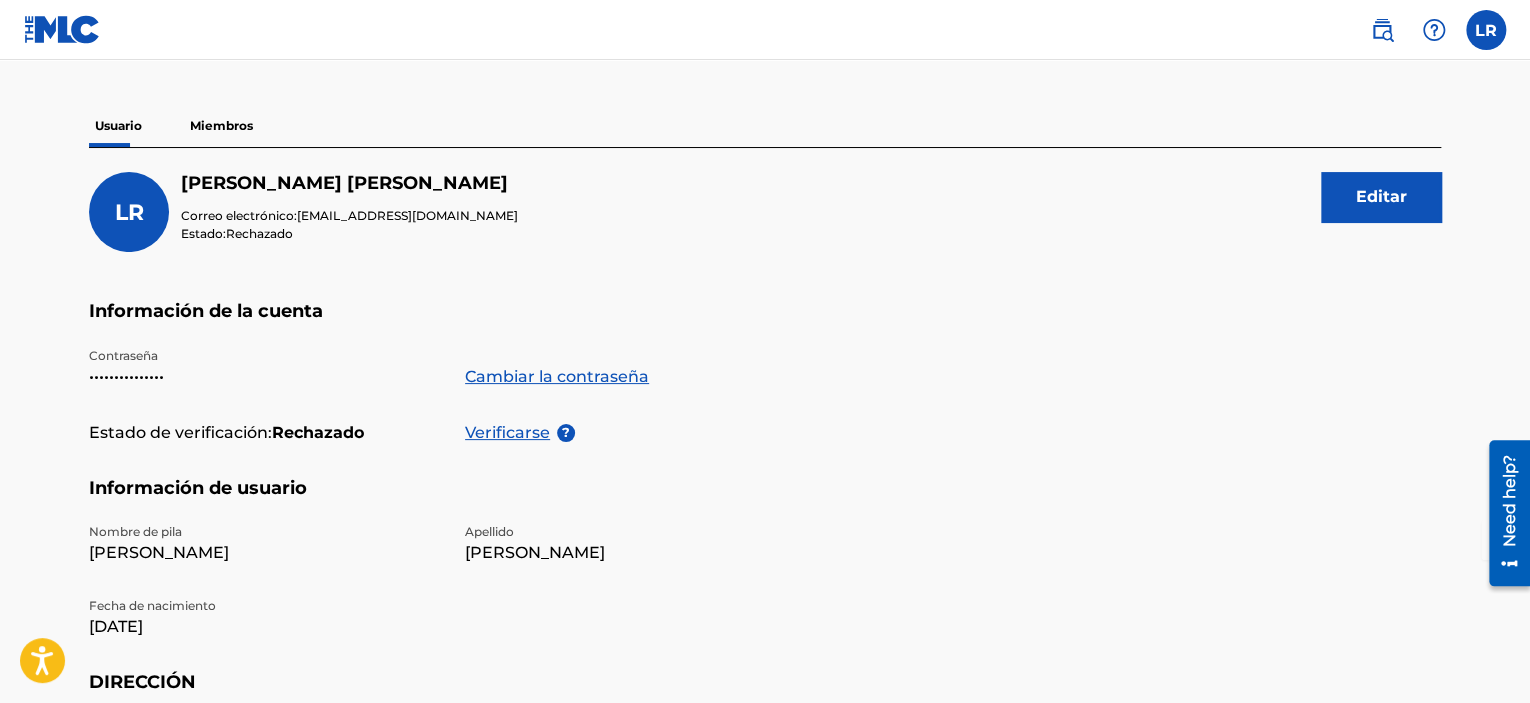 click on "Miembros" at bounding box center [221, 126] 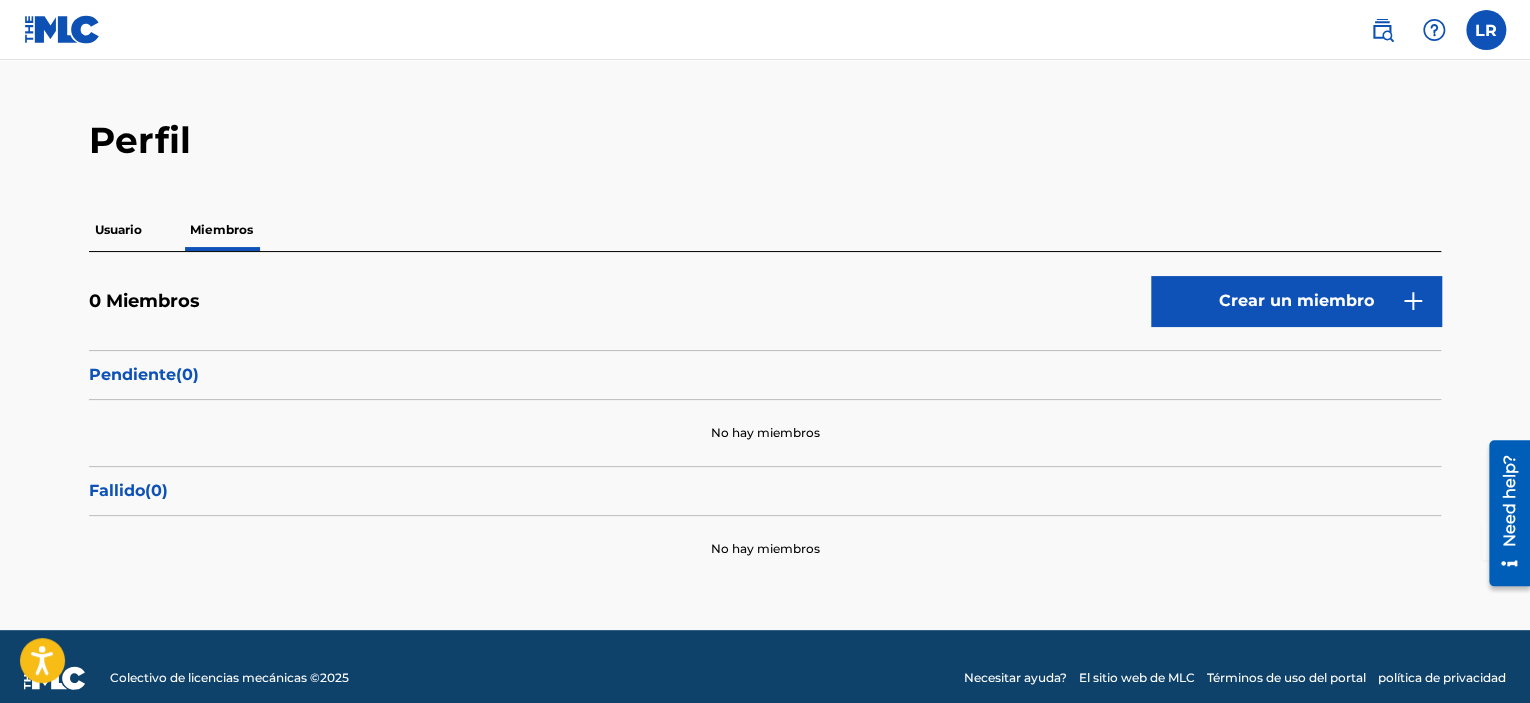 scroll, scrollTop: 60, scrollLeft: 0, axis: vertical 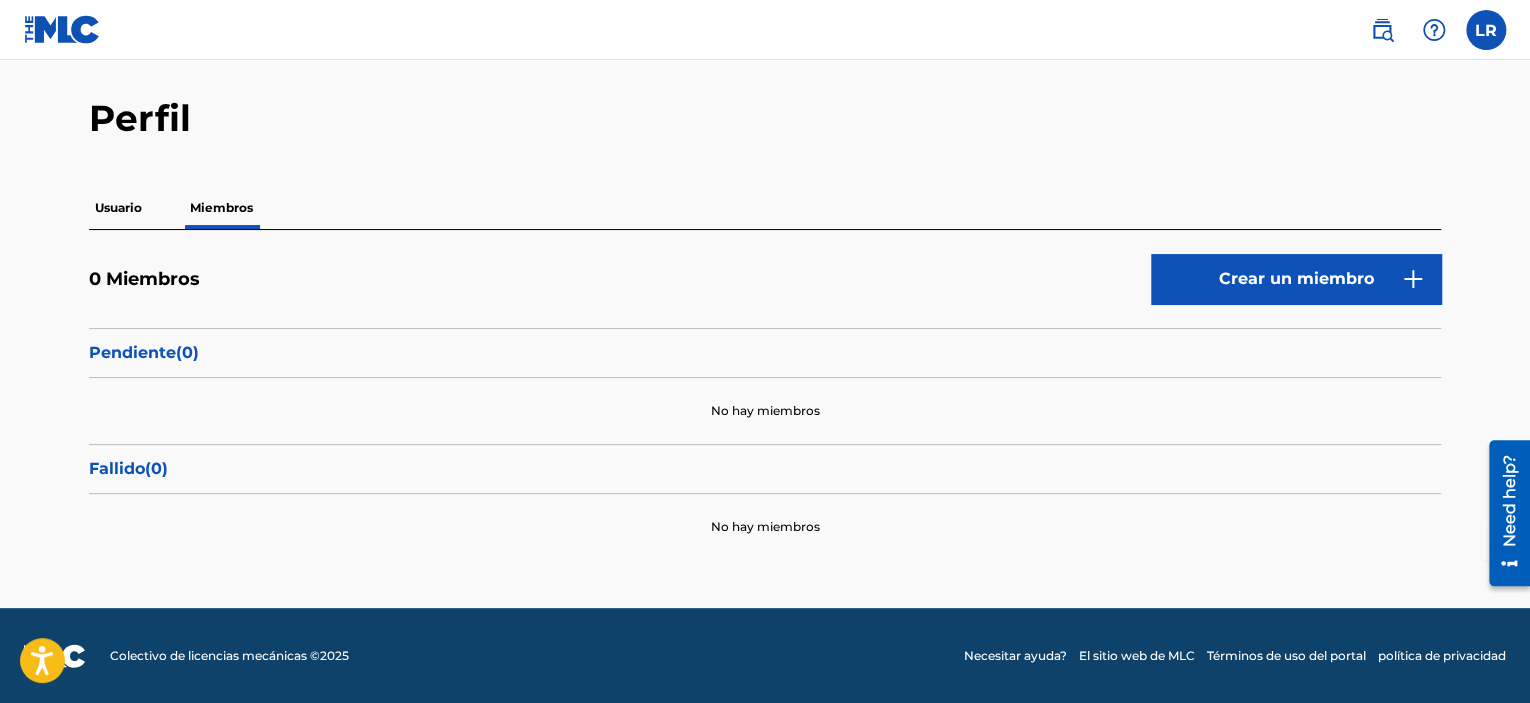 click on "Crear un miembro" at bounding box center (1296, 279) 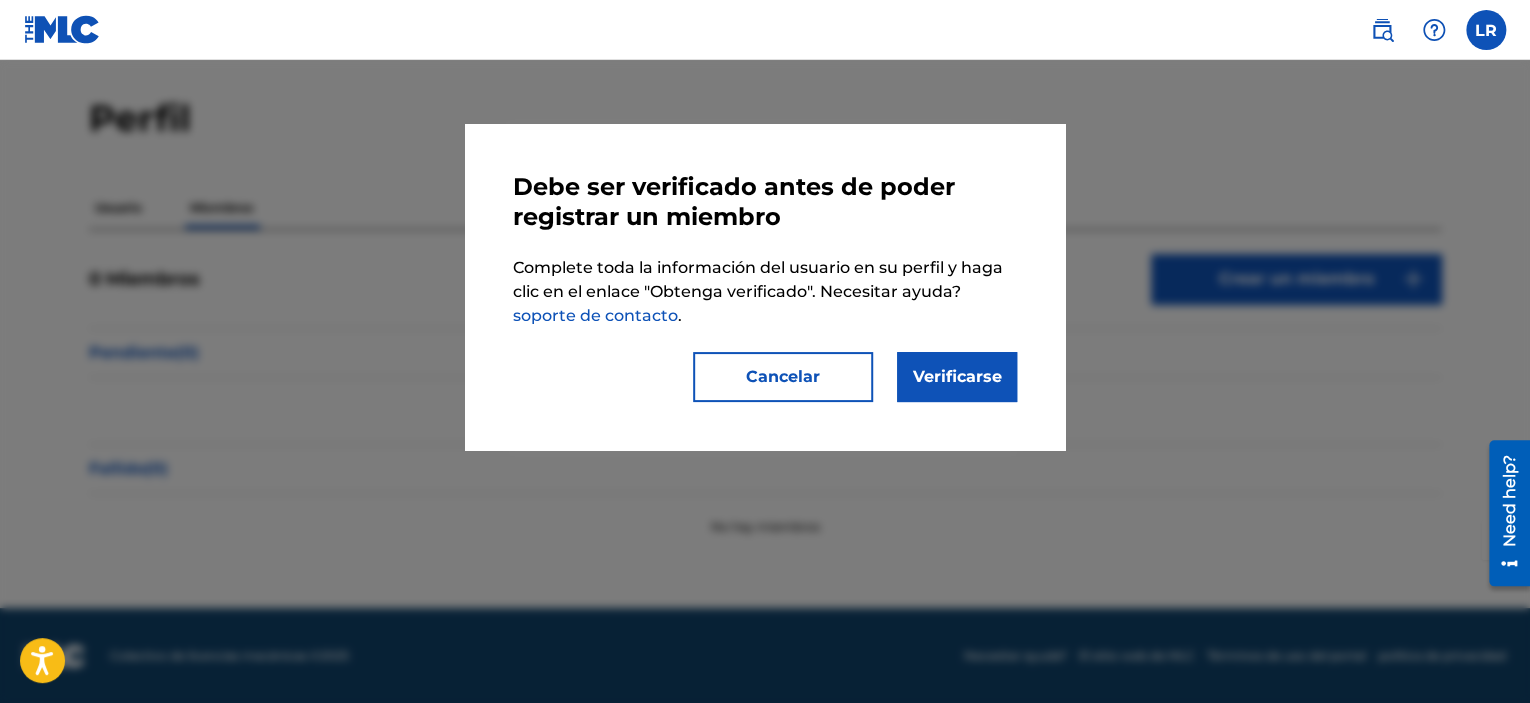 click on "Verificarse" at bounding box center [957, 377] 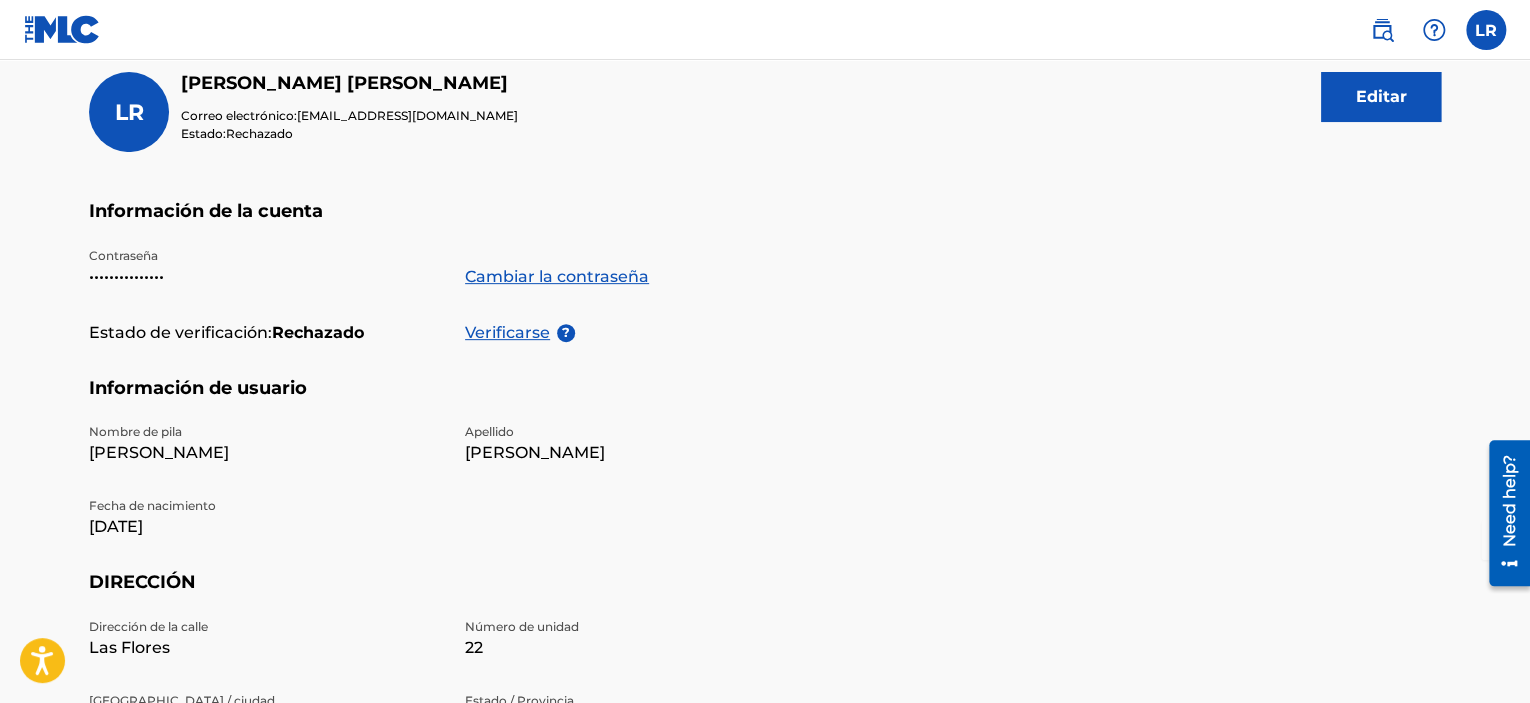 scroll, scrollTop: 0, scrollLeft: 0, axis: both 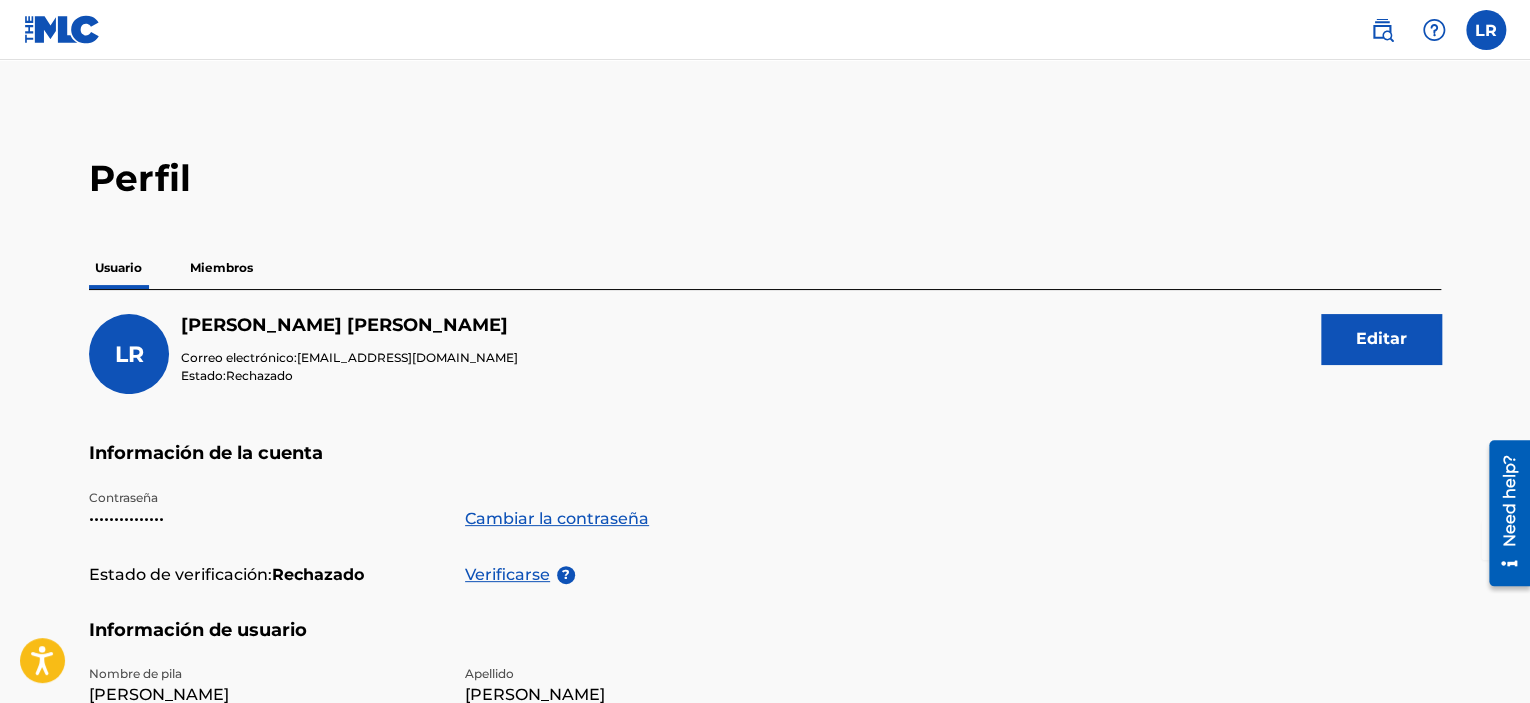 click at bounding box center [1486, 30] 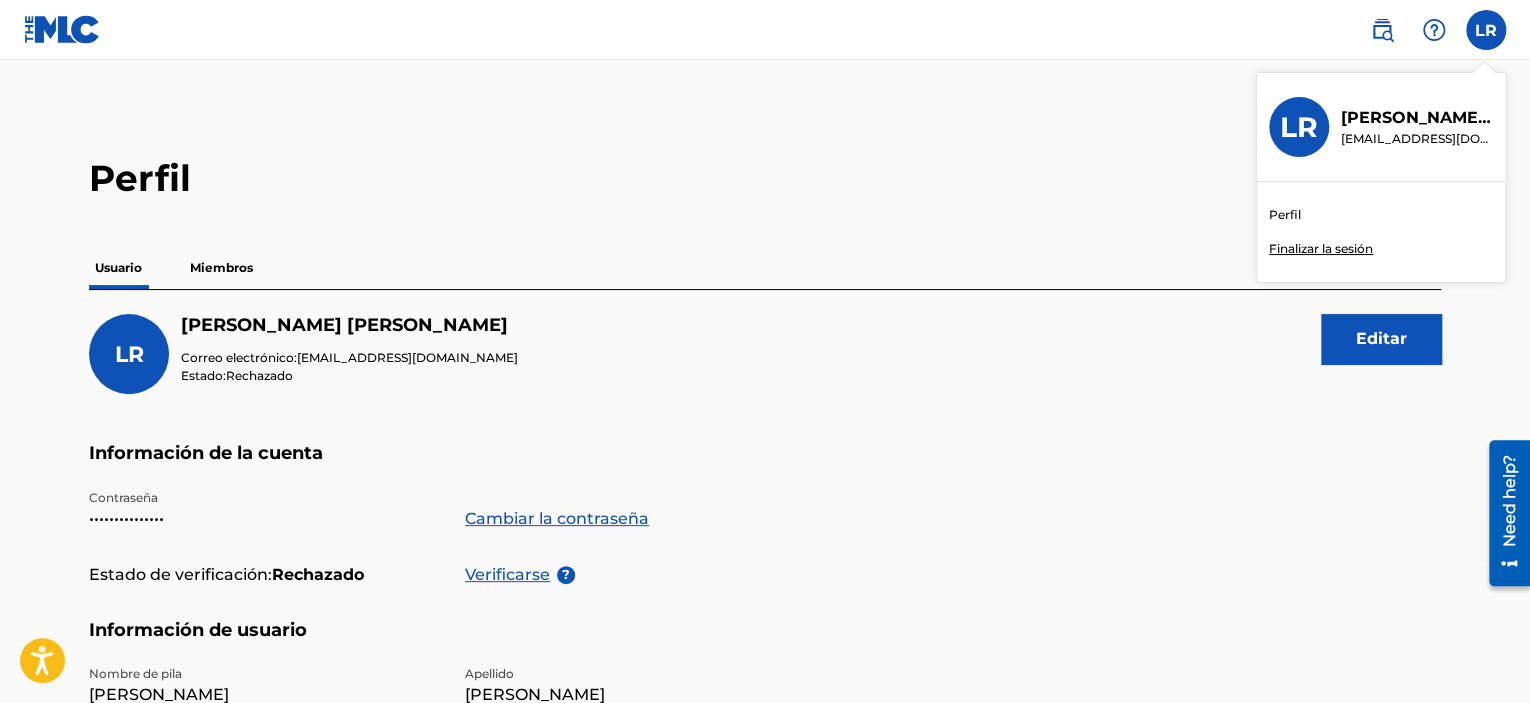 click on "Perfil" at bounding box center (1285, 215) 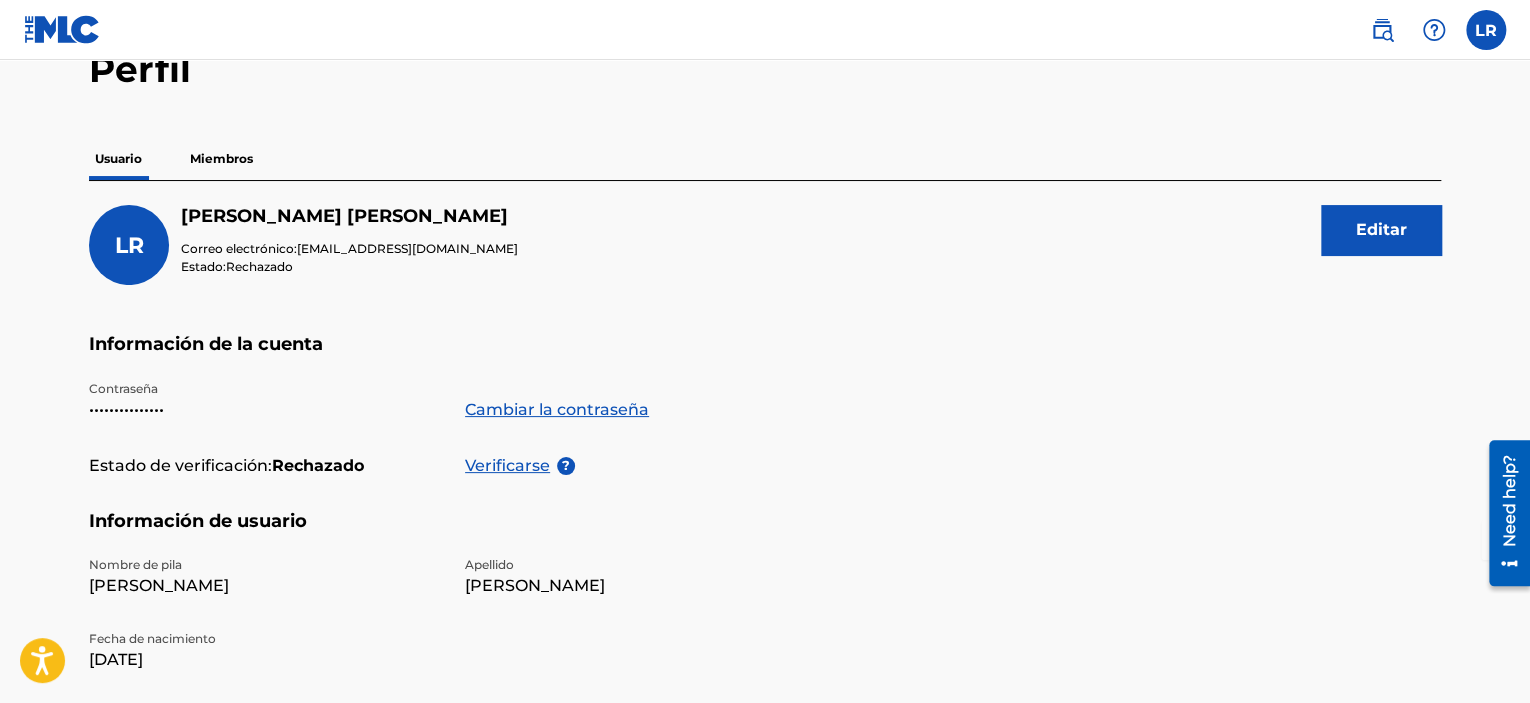 scroll, scrollTop: 0, scrollLeft: 0, axis: both 